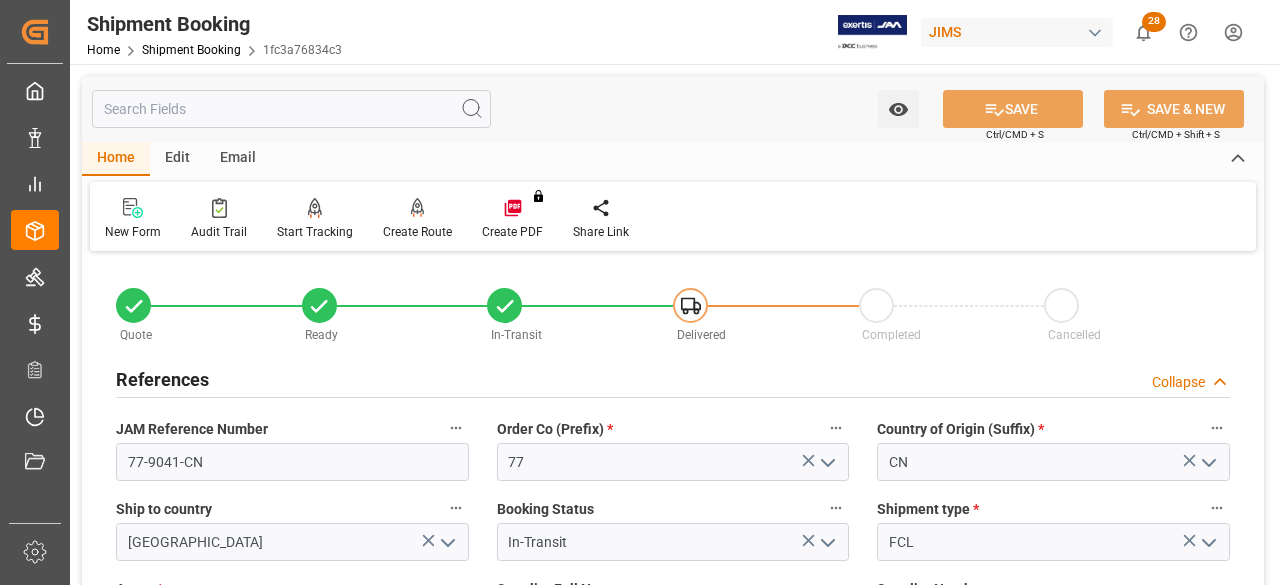 scroll, scrollTop: 0, scrollLeft: 0, axis: both 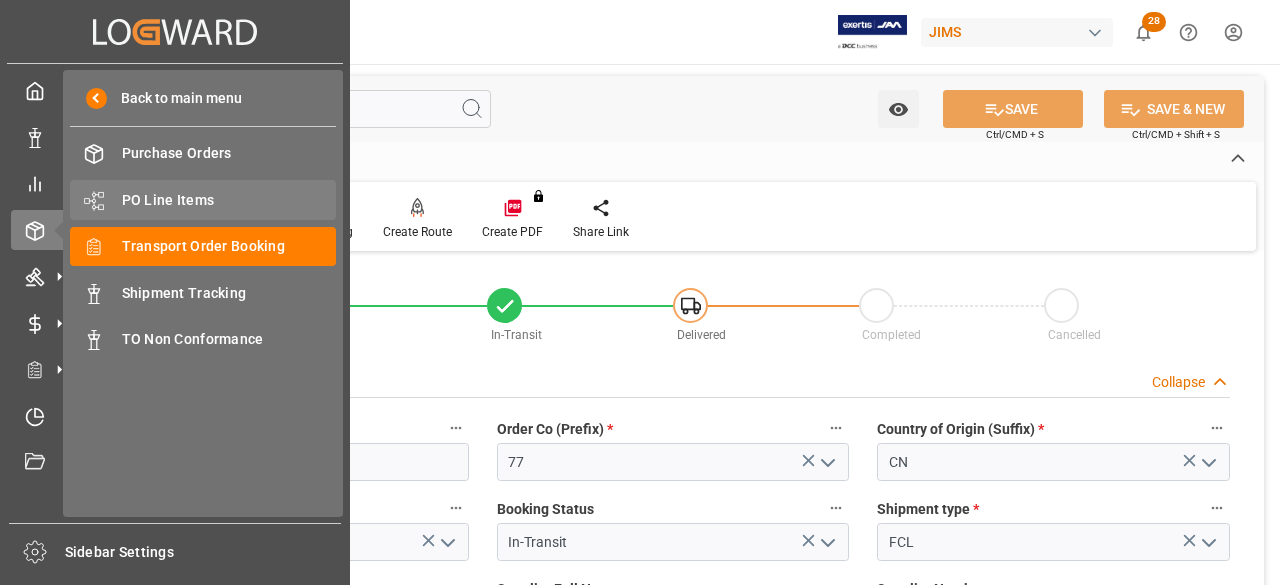 click on "PO Line Items" at bounding box center (229, 200) 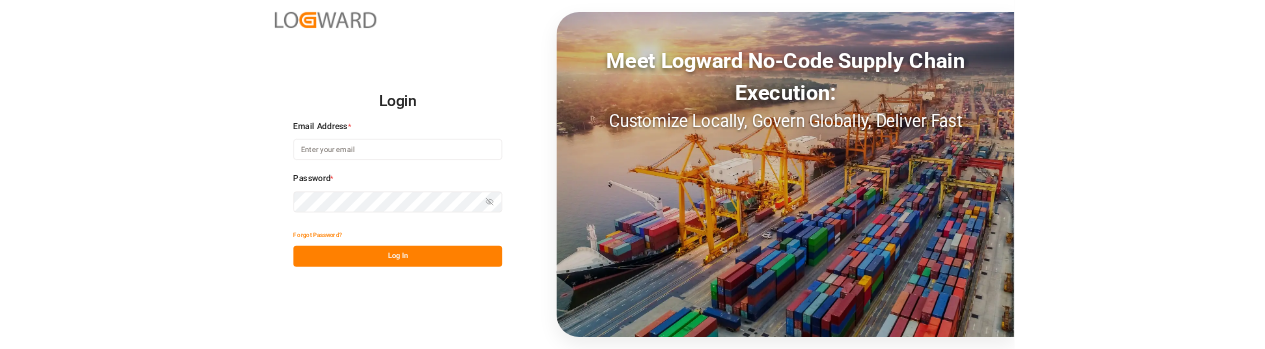 scroll, scrollTop: 0, scrollLeft: 0, axis: both 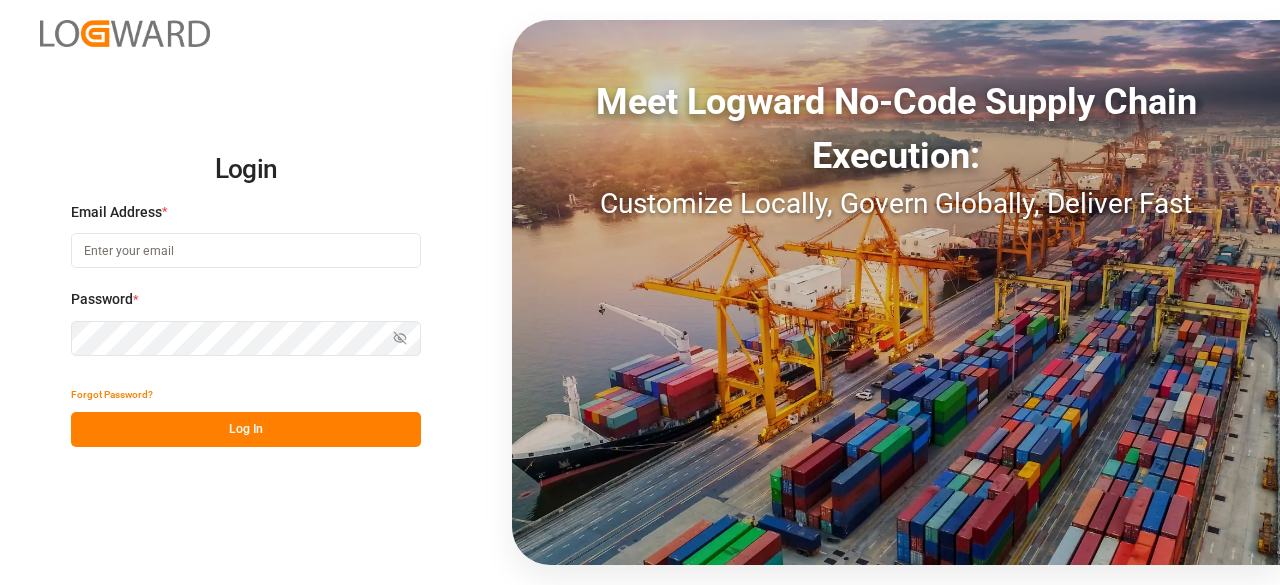 type on "marie-noel.wanji@int.jamindustries.com" 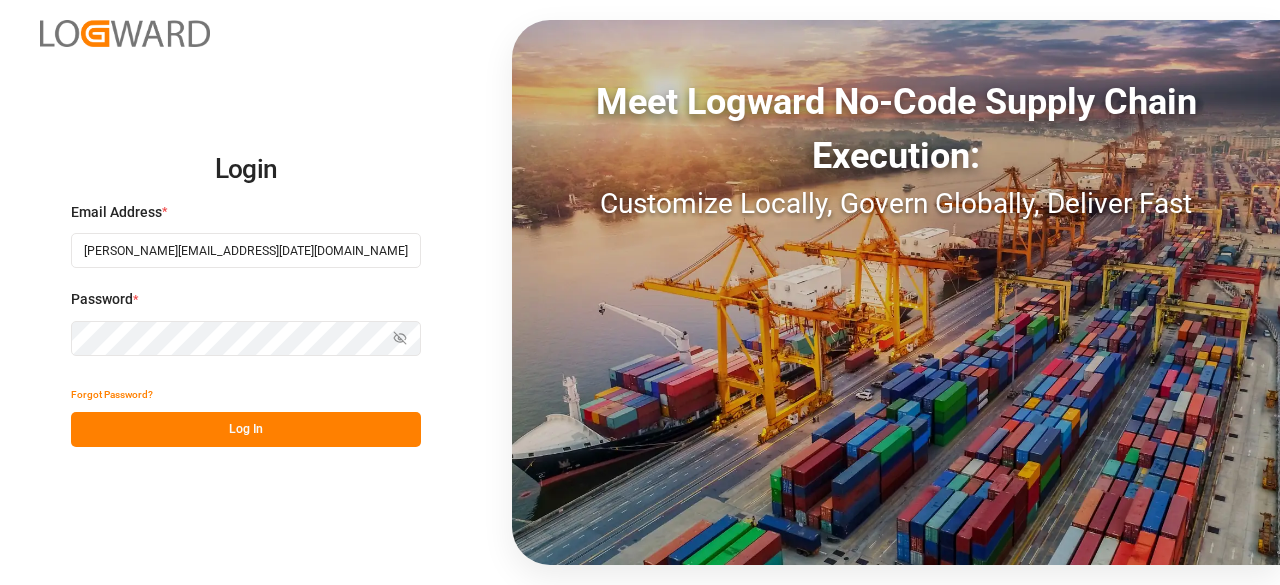 click on "Log In" at bounding box center [246, 429] 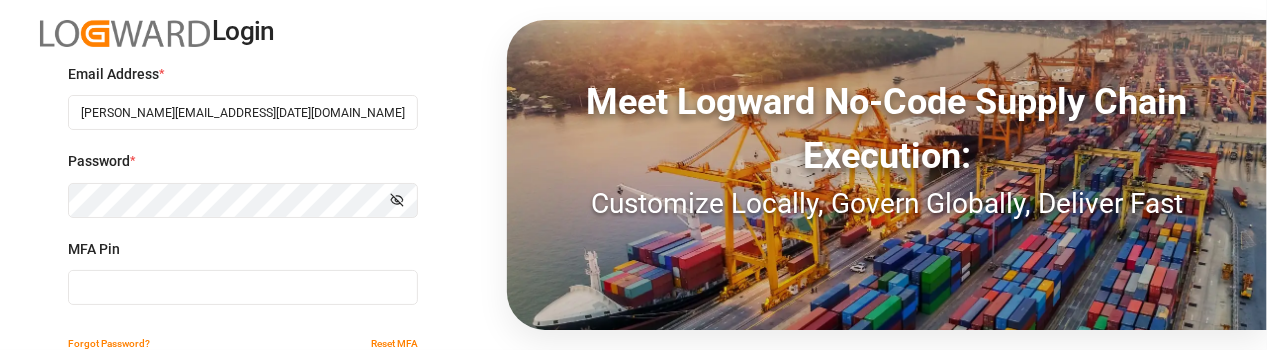 click at bounding box center [243, 287] 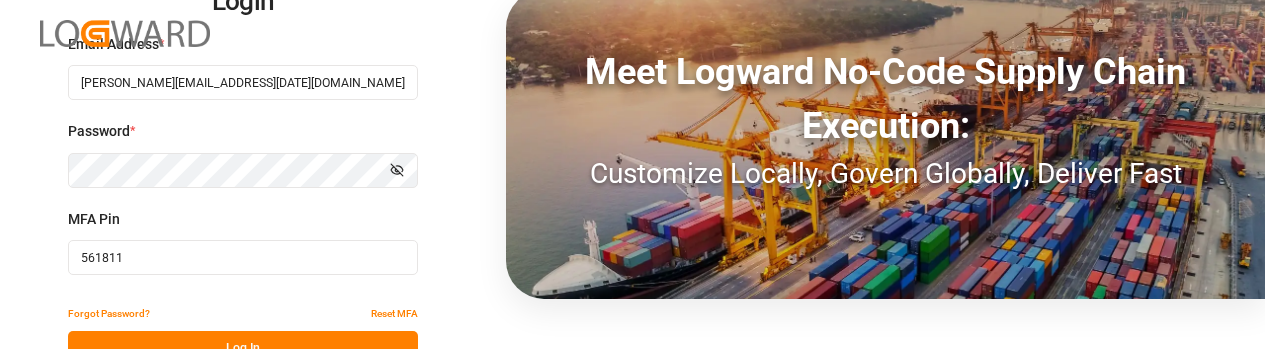 scroll, scrollTop: 47, scrollLeft: 0, axis: vertical 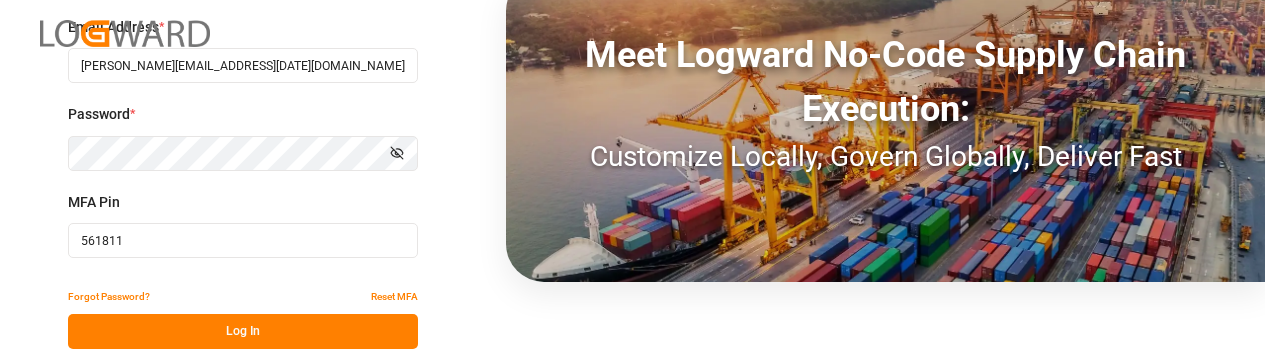 type on "561811" 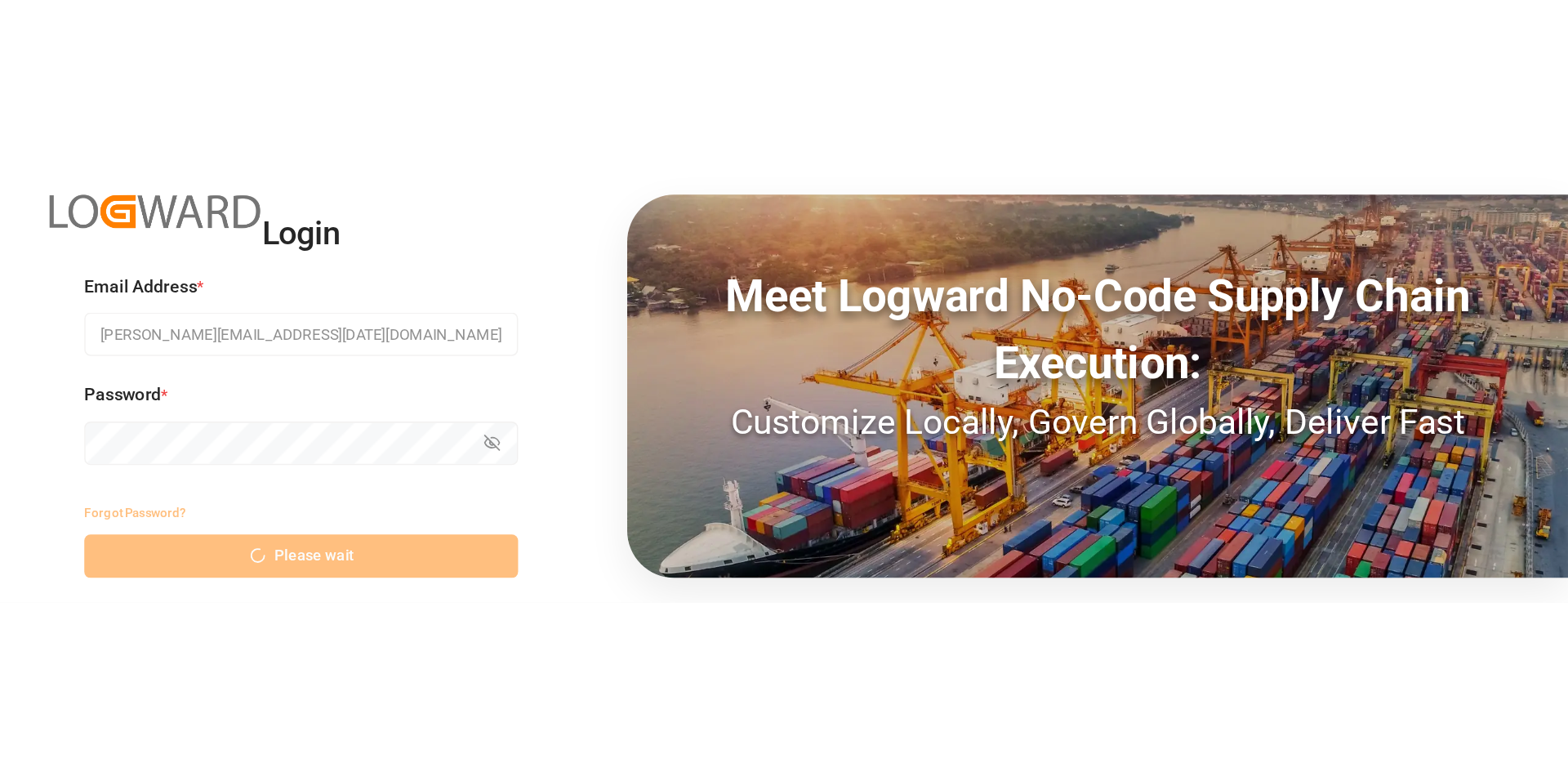 scroll, scrollTop: 0, scrollLeft: 0, axis: both 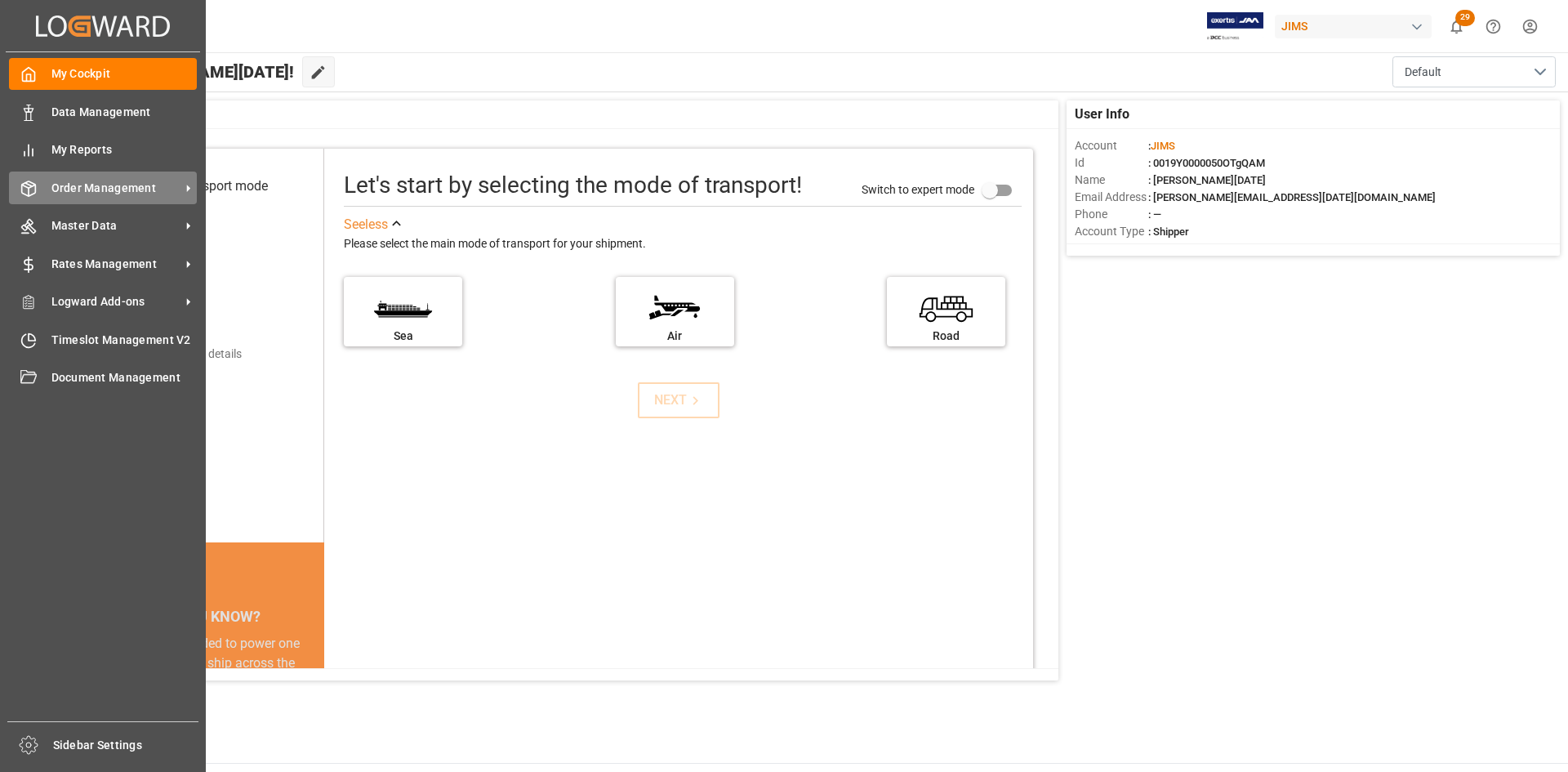 click on "Order Management" at bounding box center (116, 188) 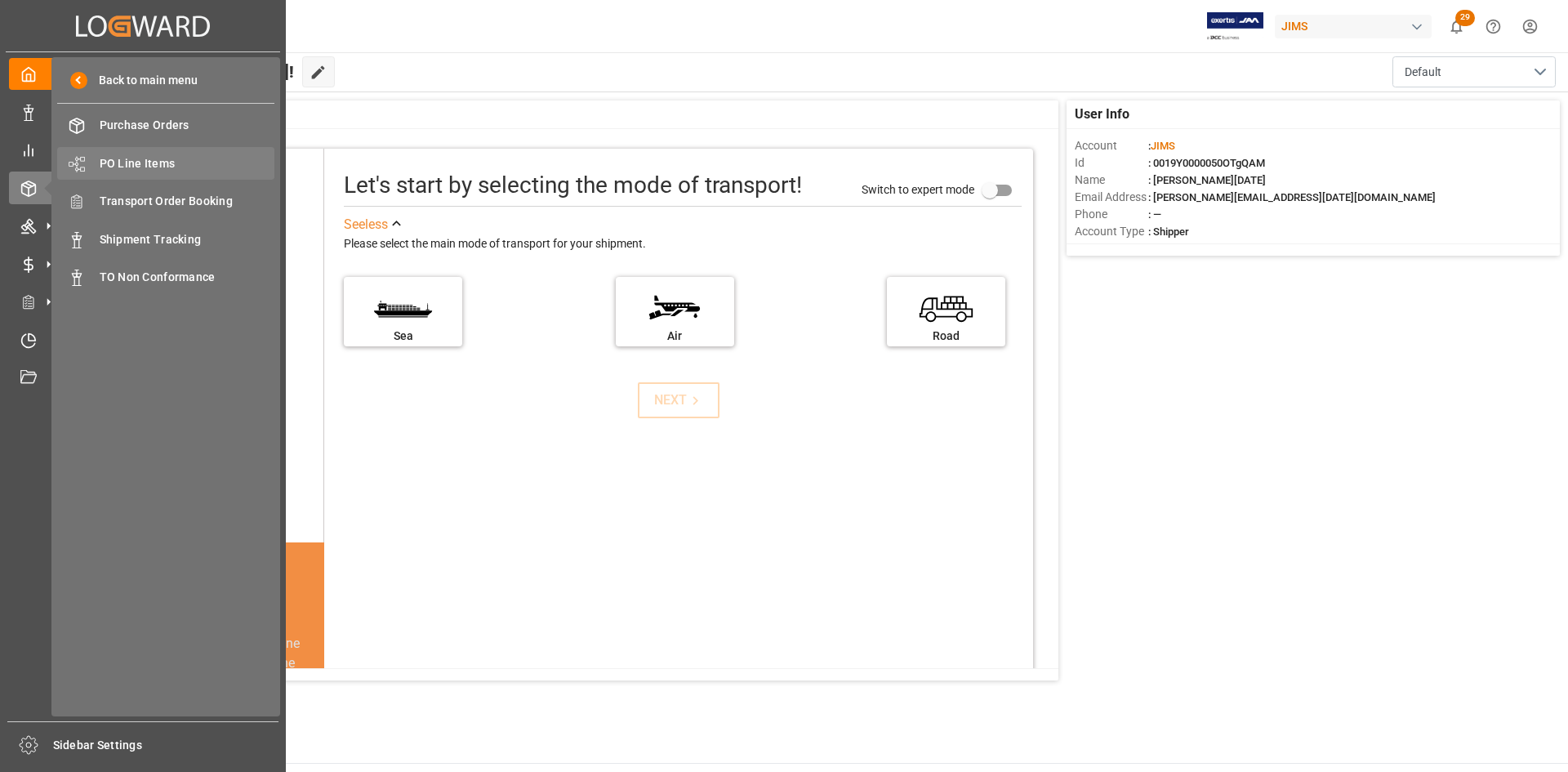 click on "PO Line Items" at bounding box center [187, 163] 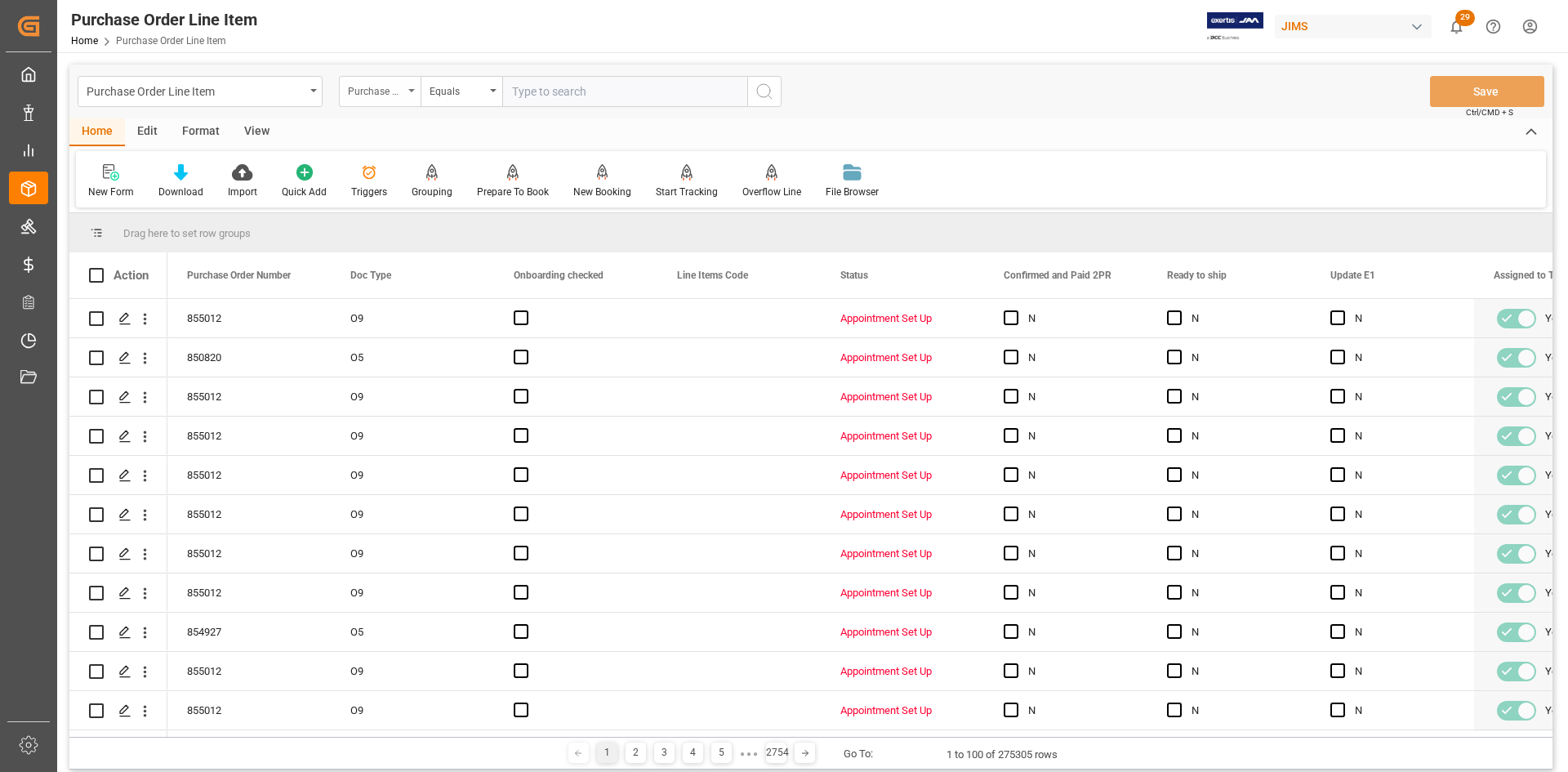 click on "Purchase Order Number" at bounding box center [380, 91] 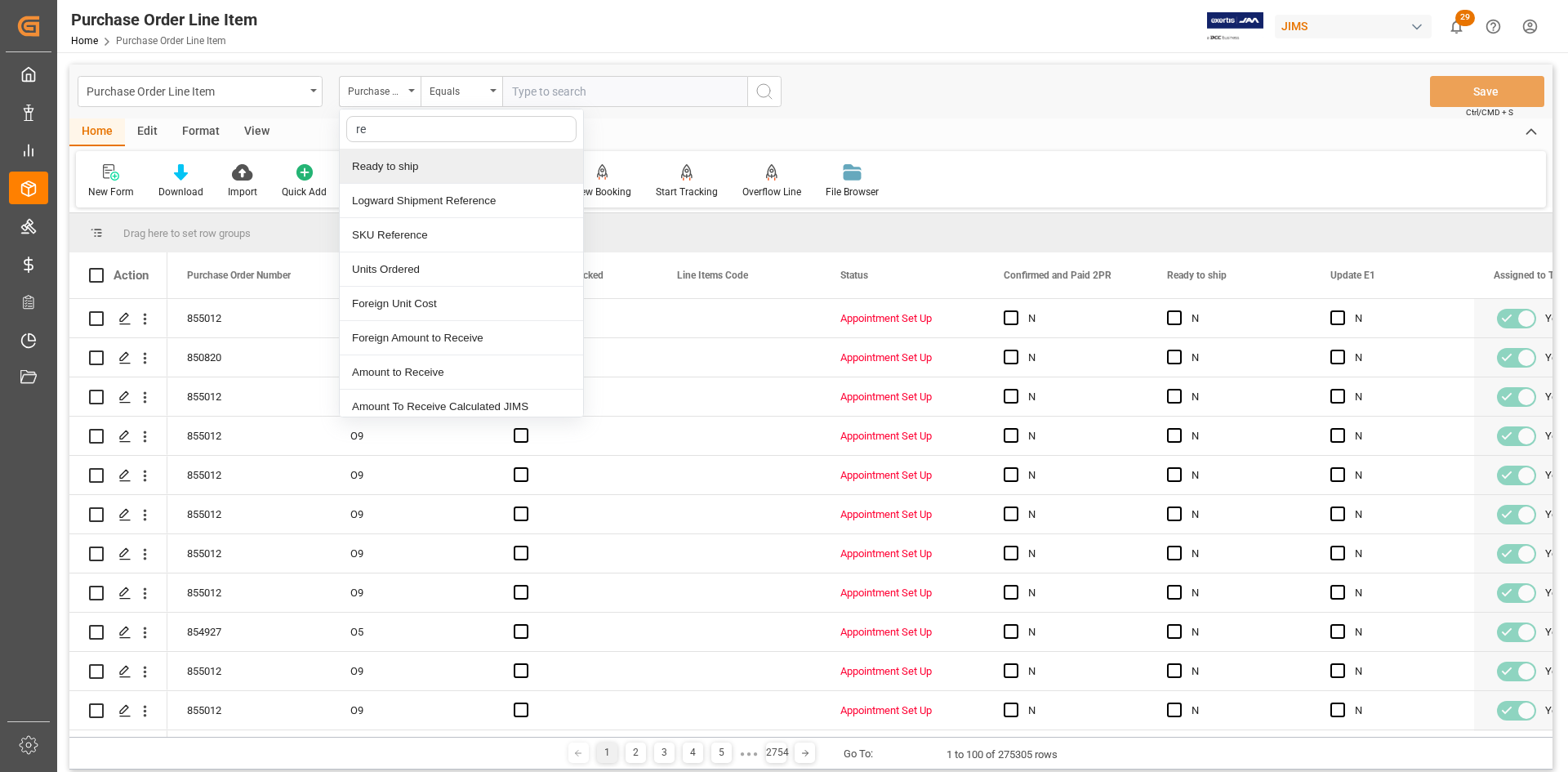 type on "ref" 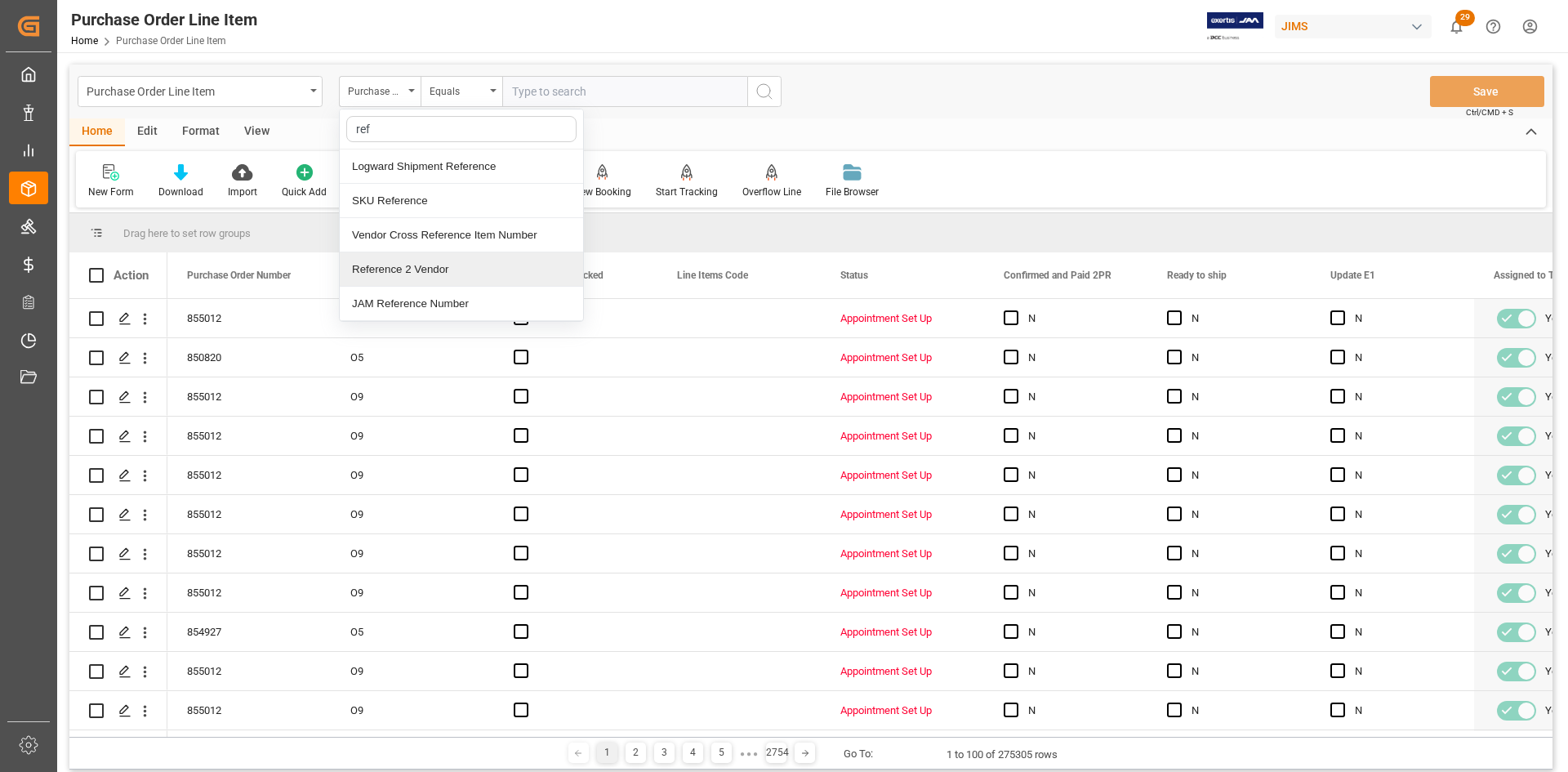 click on "Reference 2 Vendor" at bounding box center (461, 270) 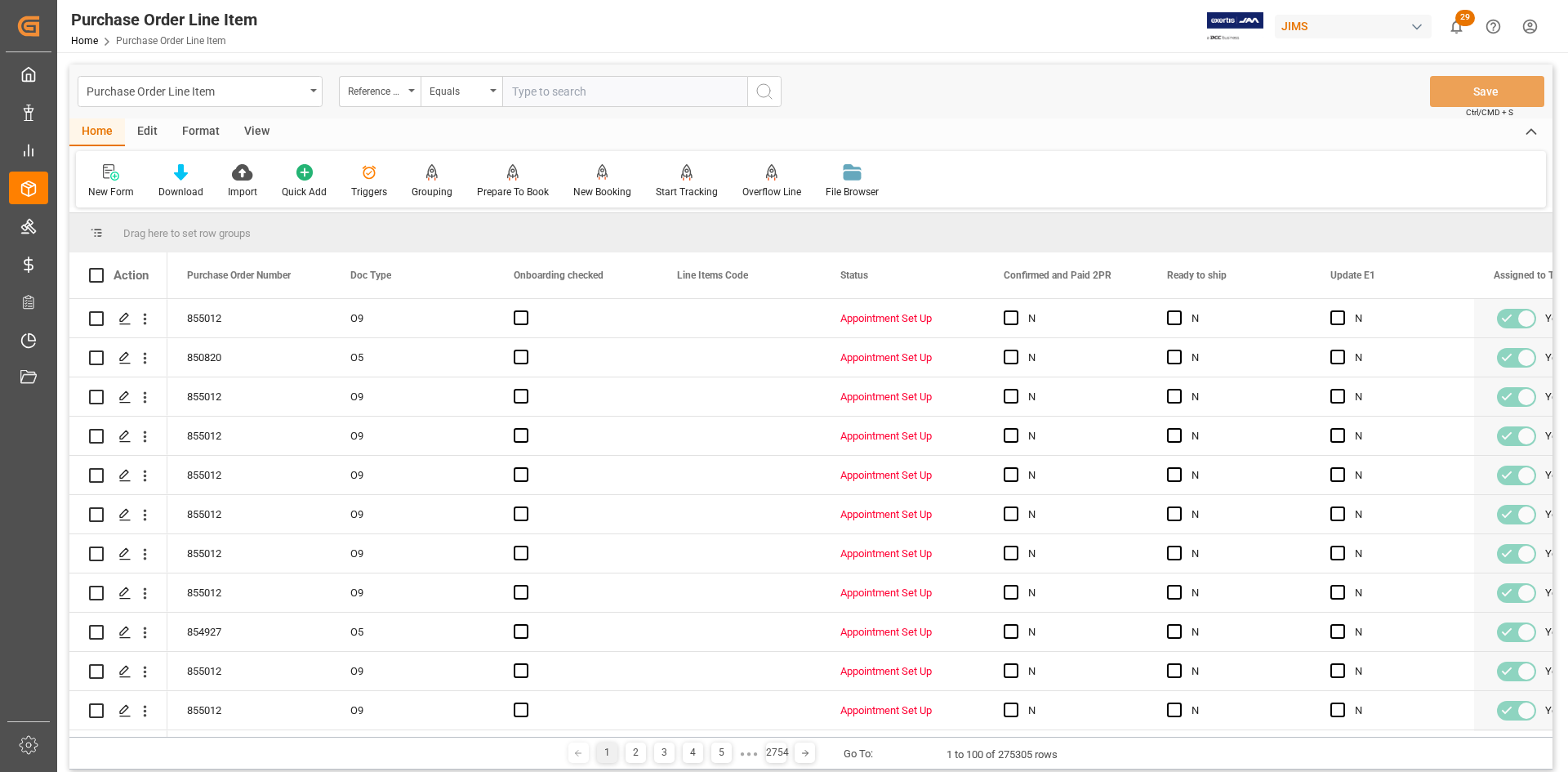 click at bounding box center (625, 91) 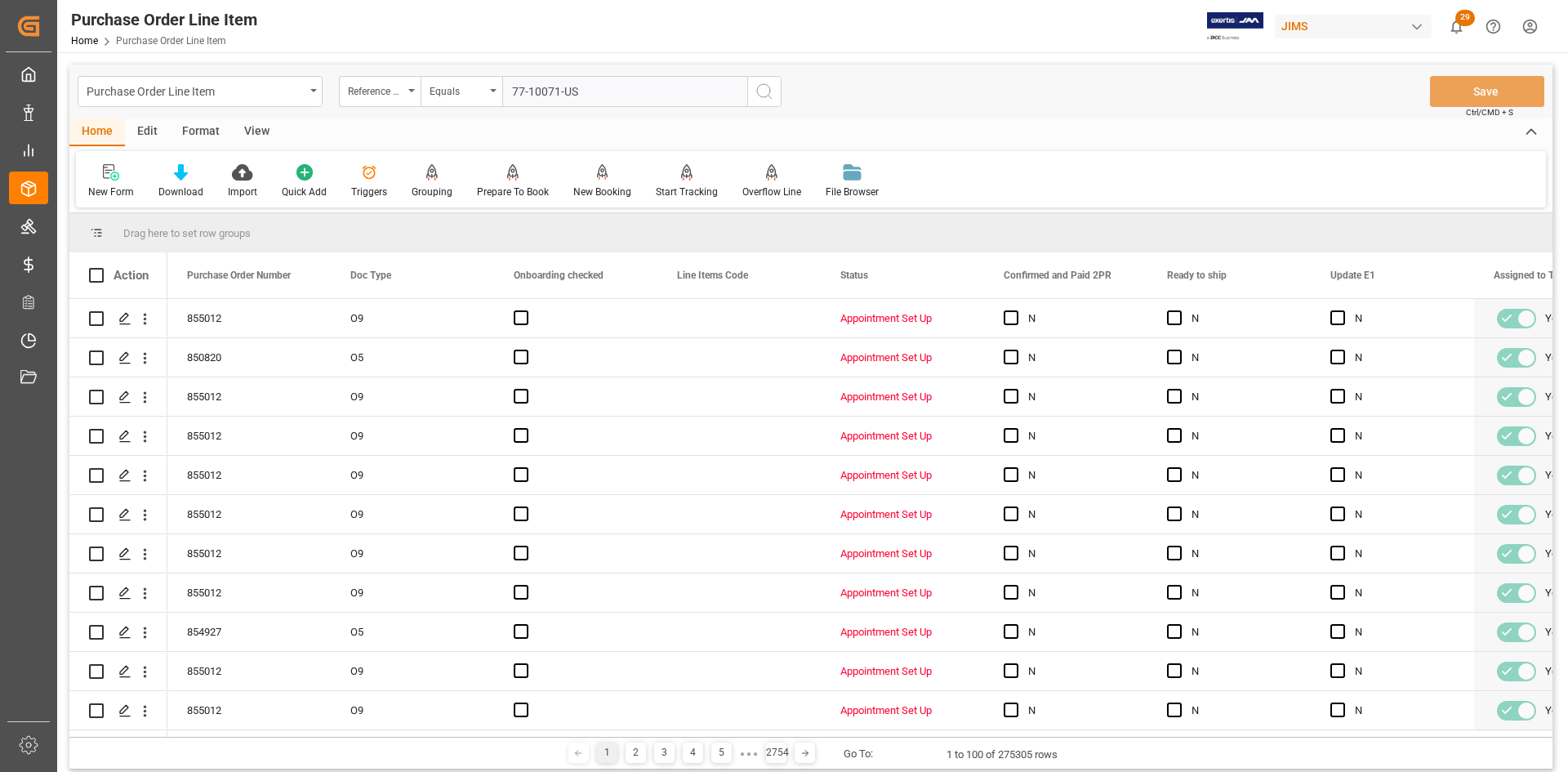 type on "77-10071-US" 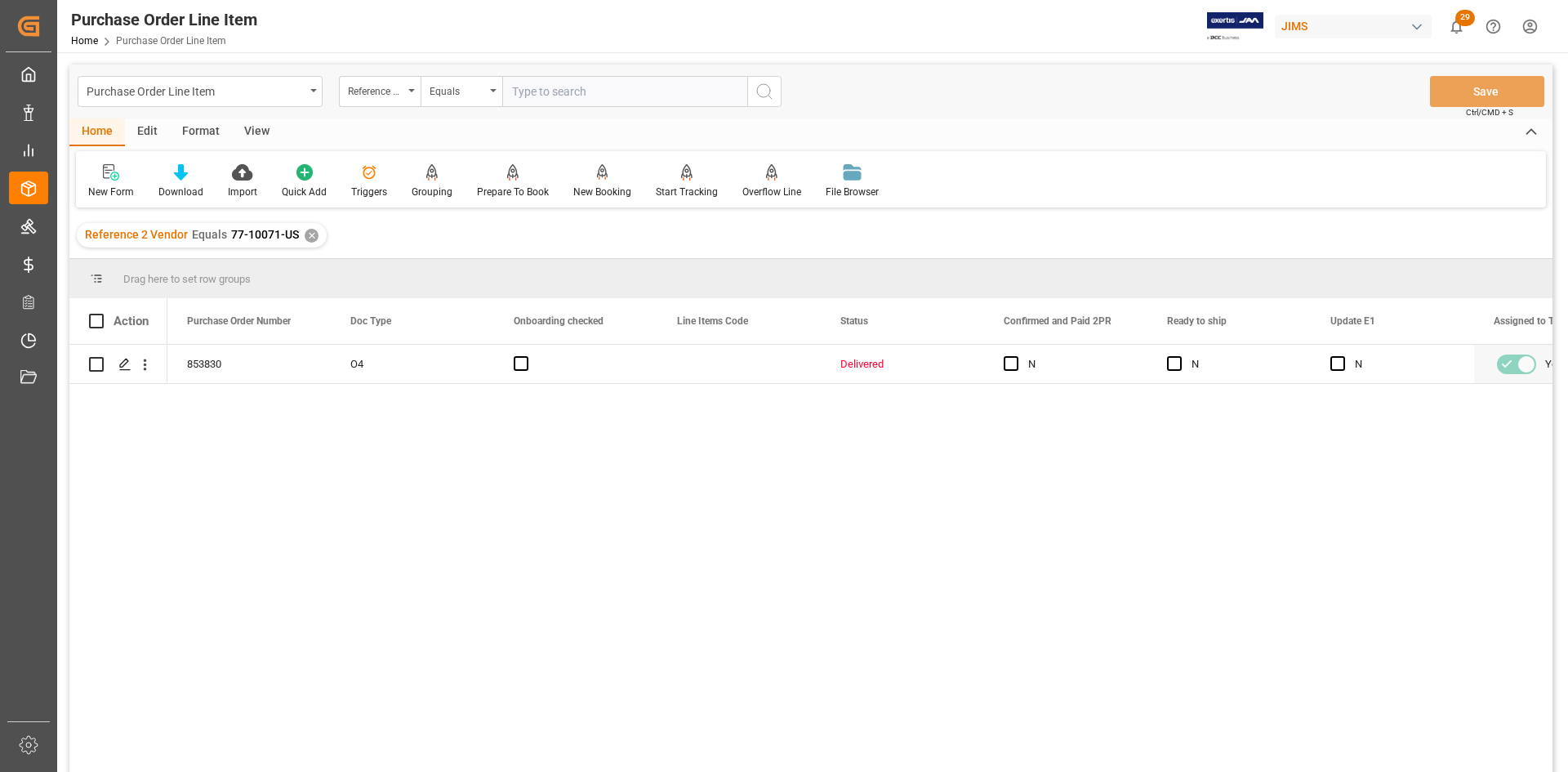 click on "View" at bounding box center [256, 132] 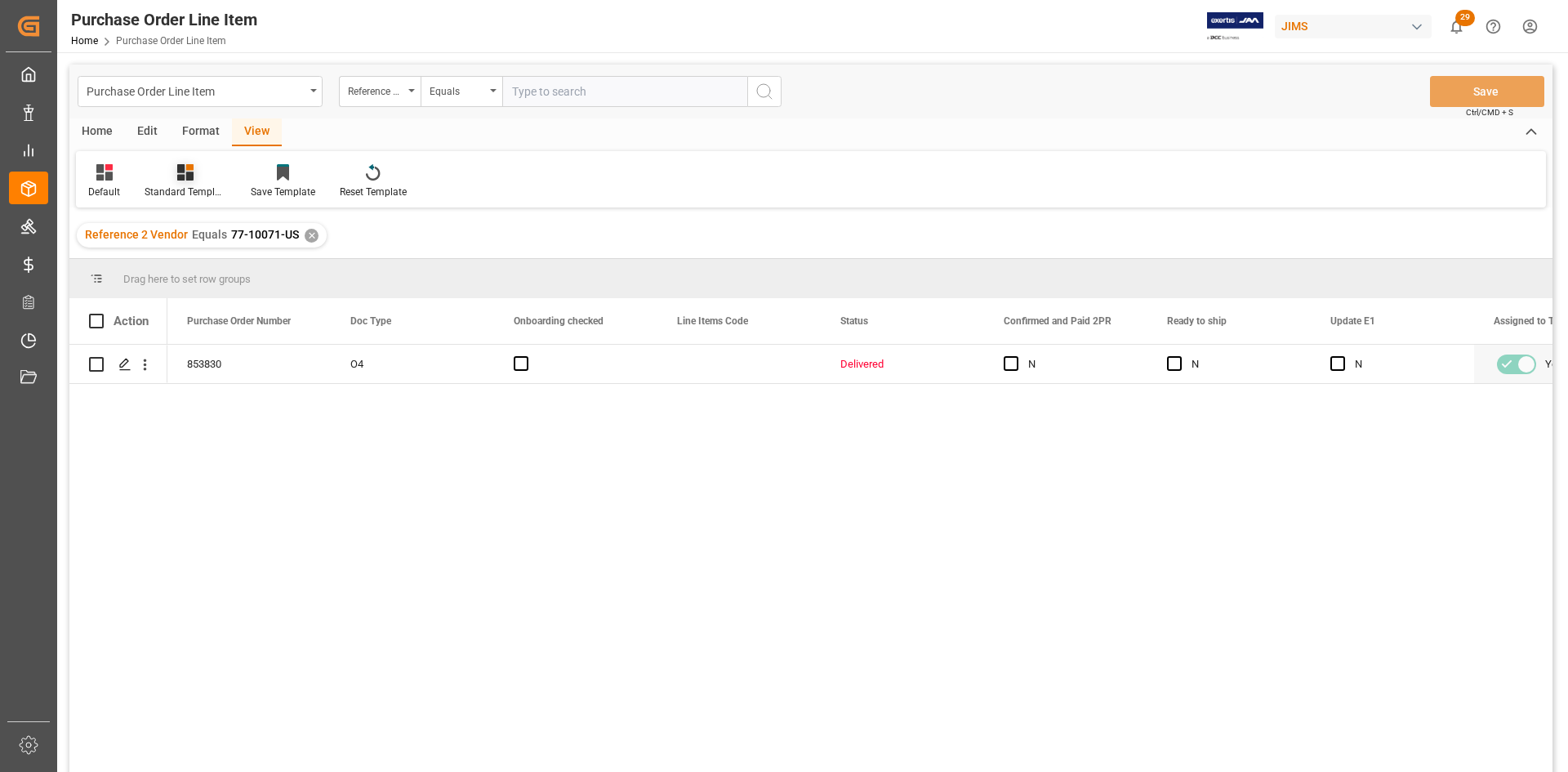 click on "Standard Templates" at bounding box center [185, 192] 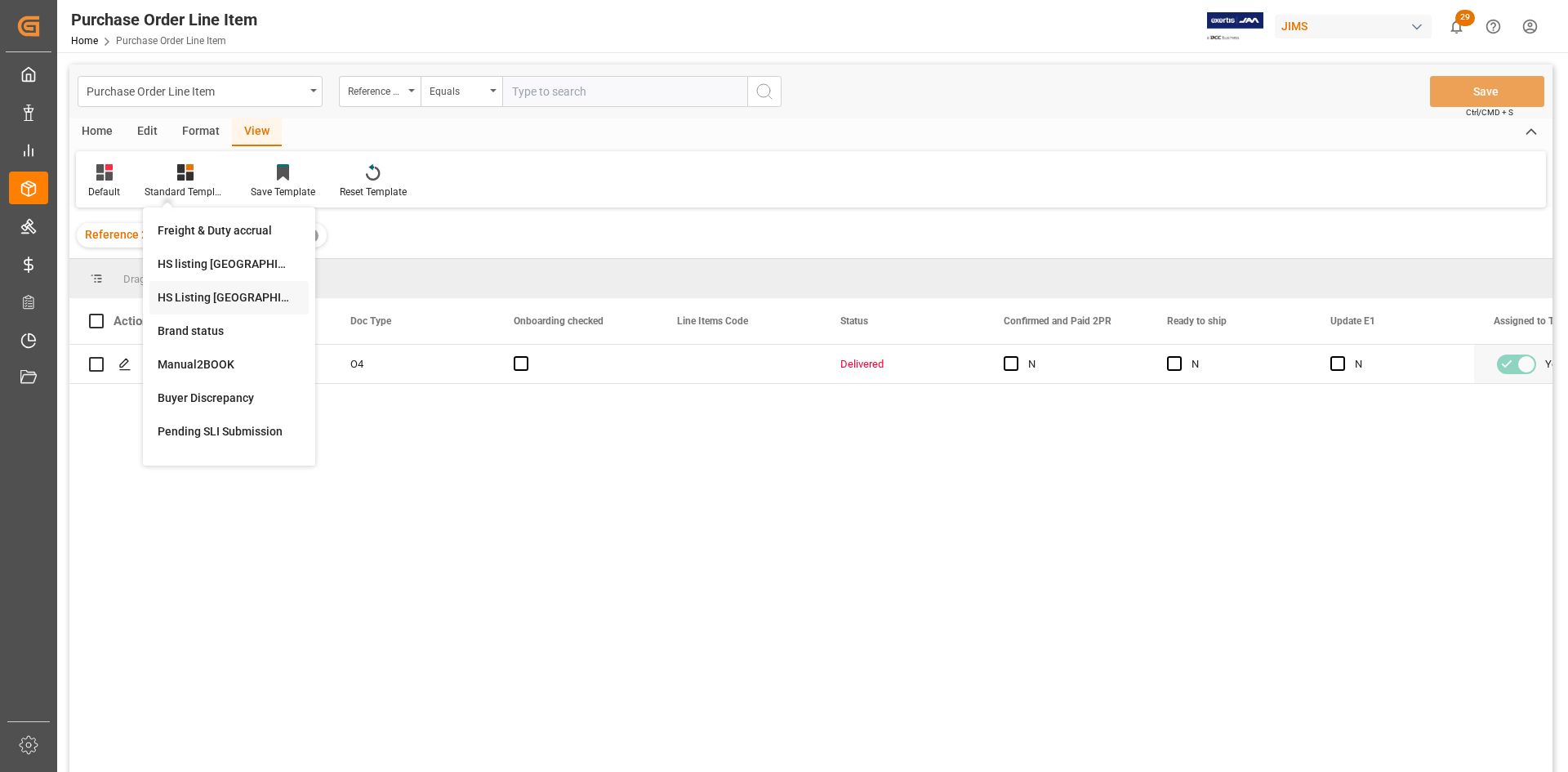 click on "HS Listing CANADA" at bounding box center (229, 297) 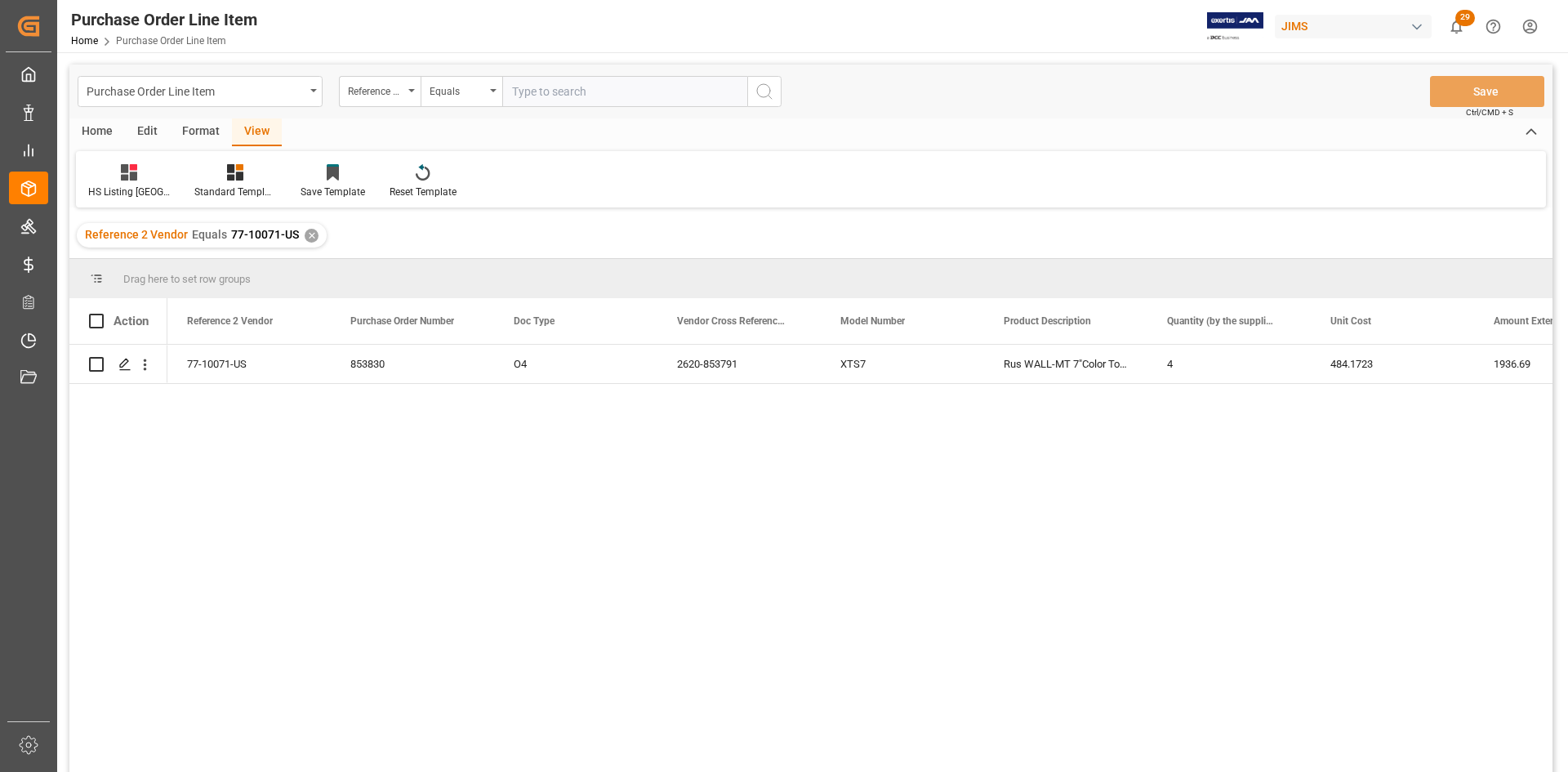 click on "Home" at bounding box center [97, 132] 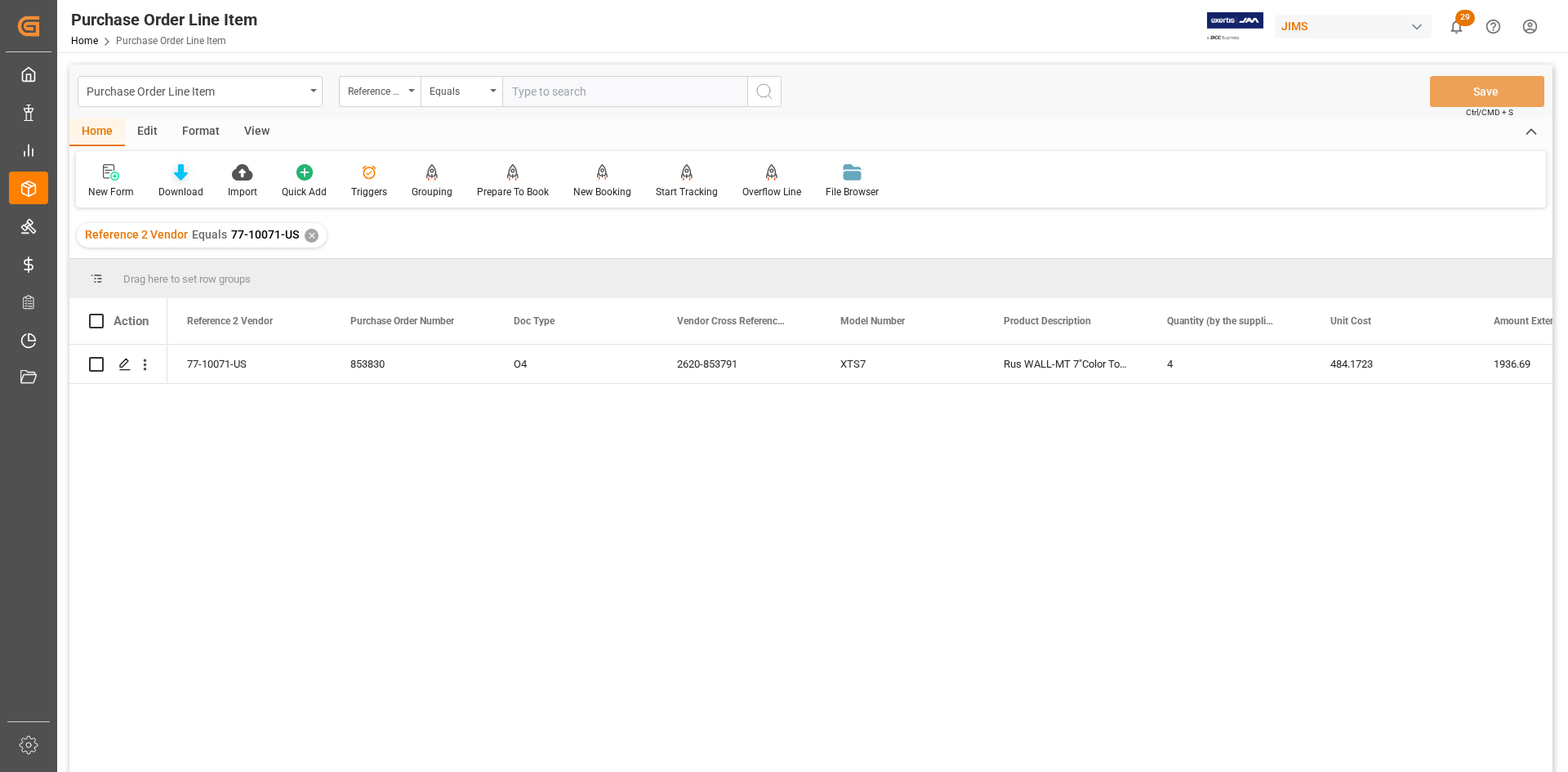 click 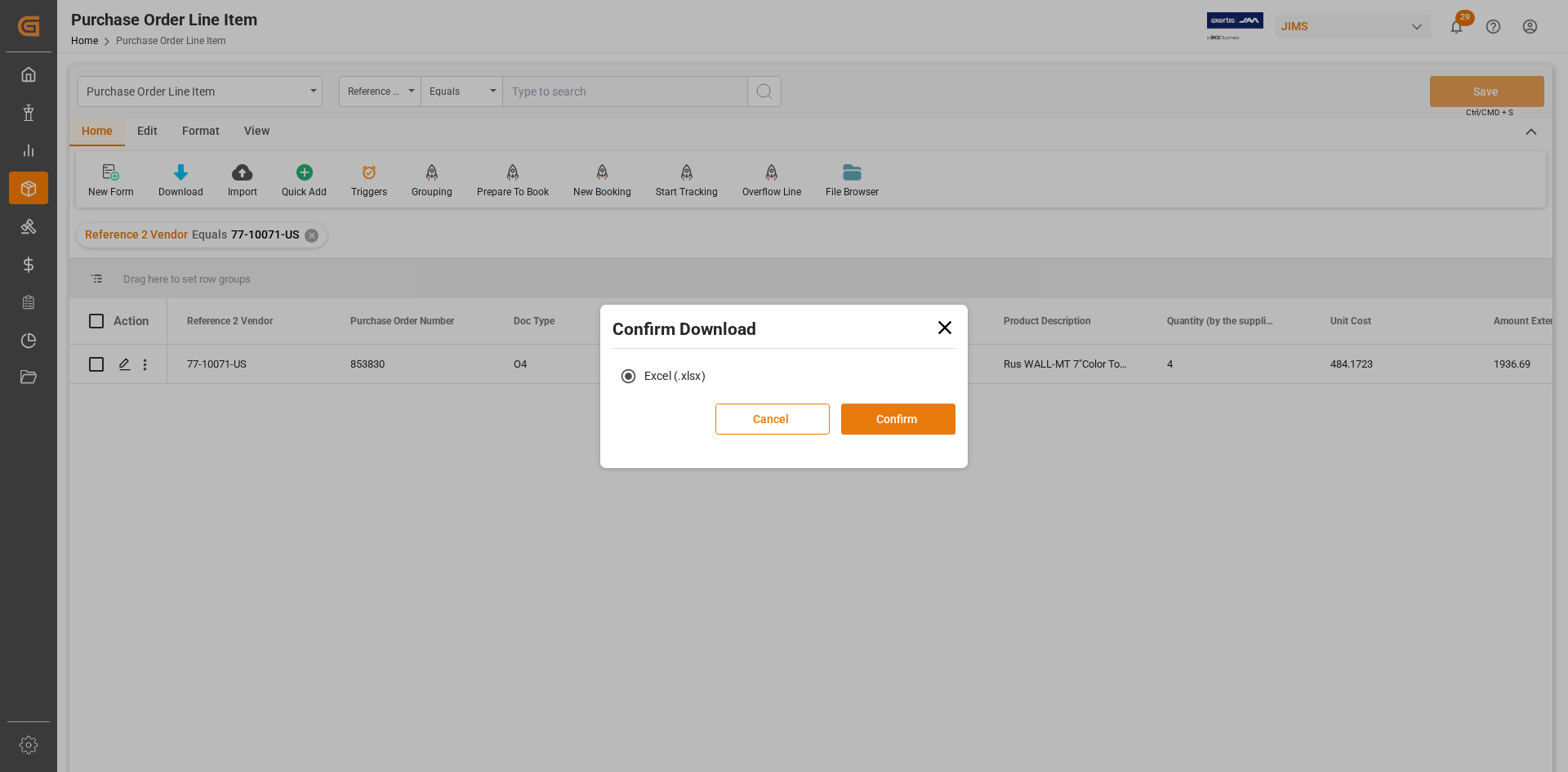 click on "Confirm" at bounding box center [898, 419] 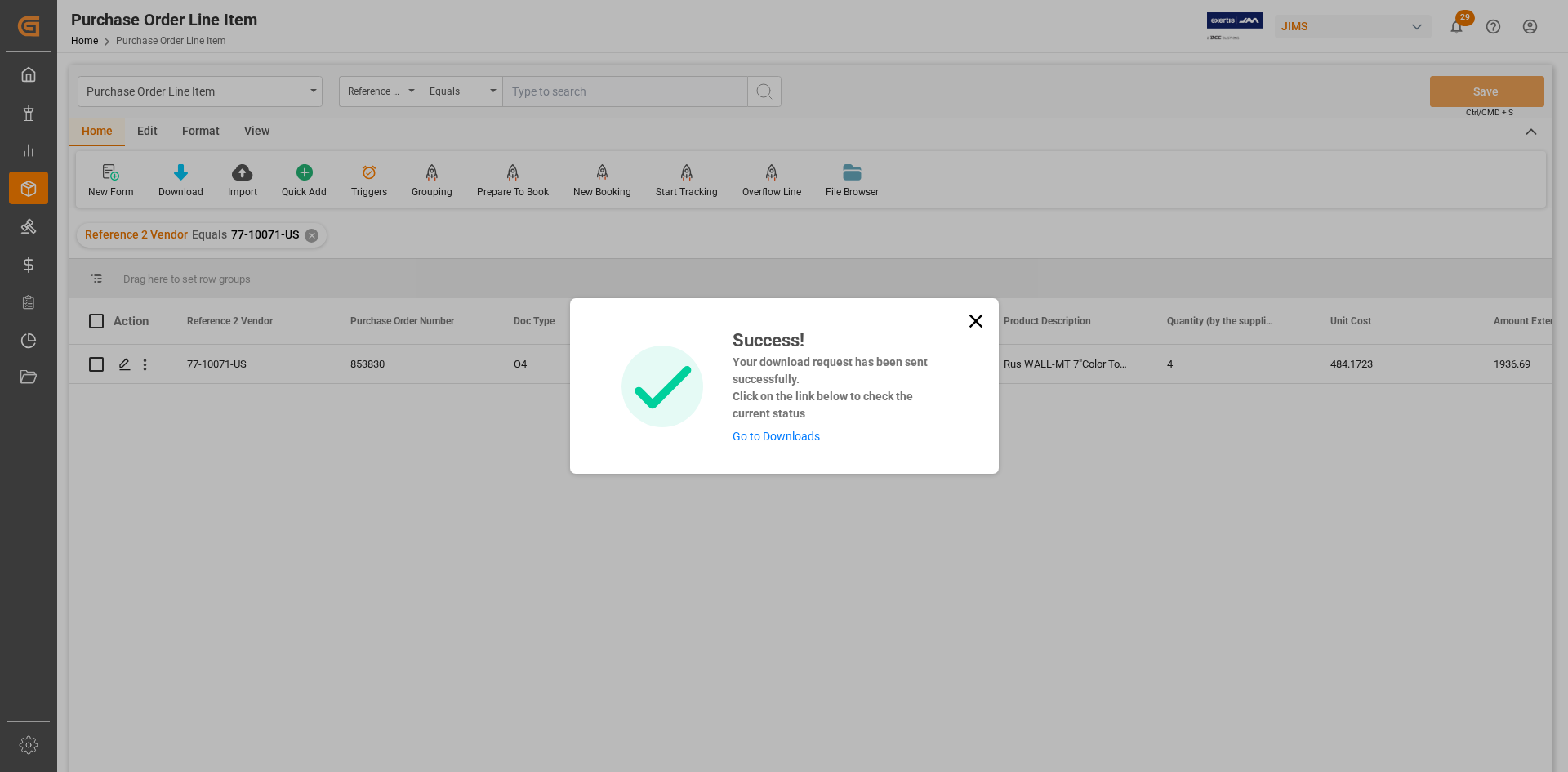 click on "Go to Downloads" at bounding box center (776, 436) 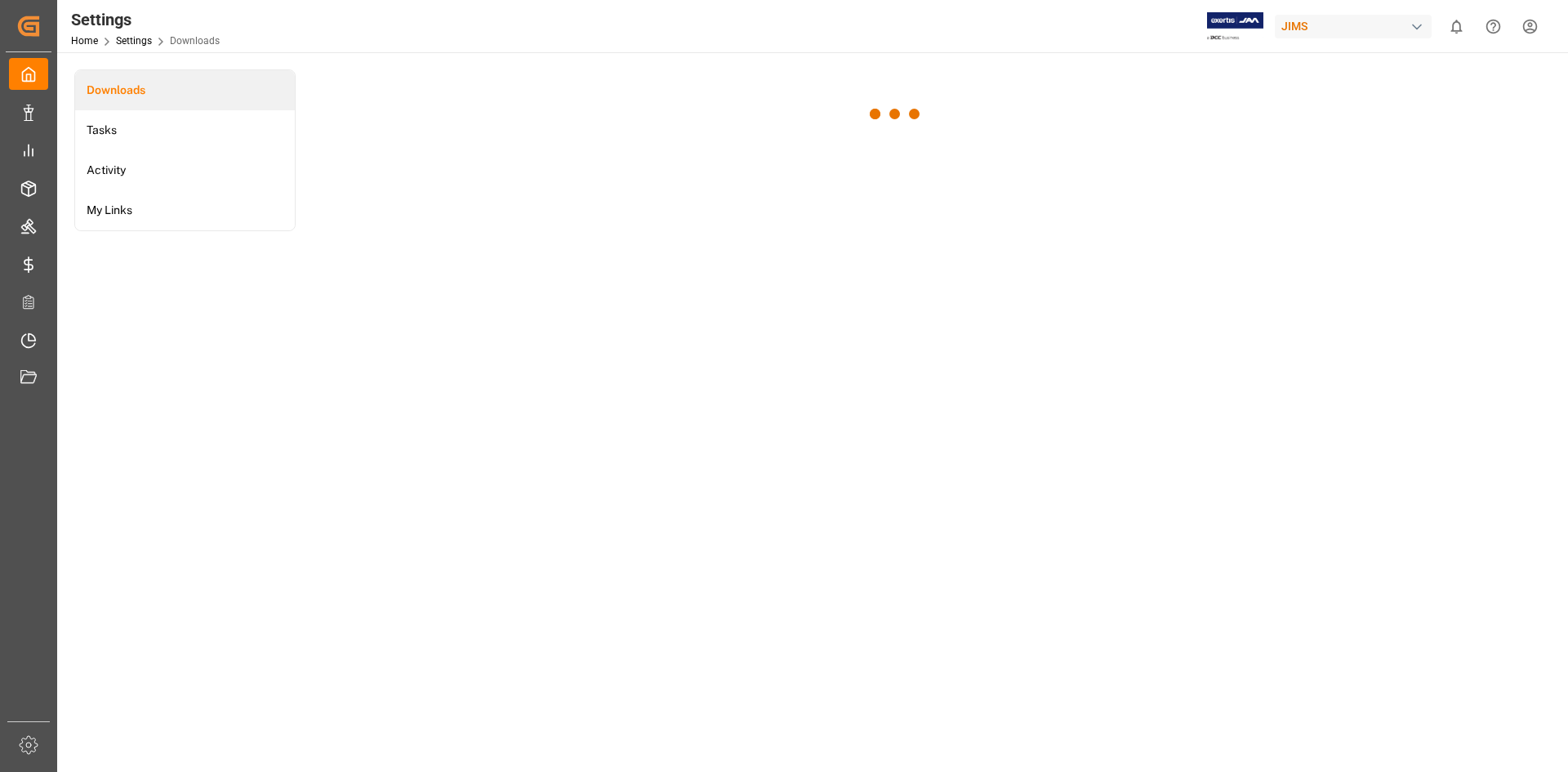 scroll, scrollTop: 0, scrollLeft: 0, axis: both 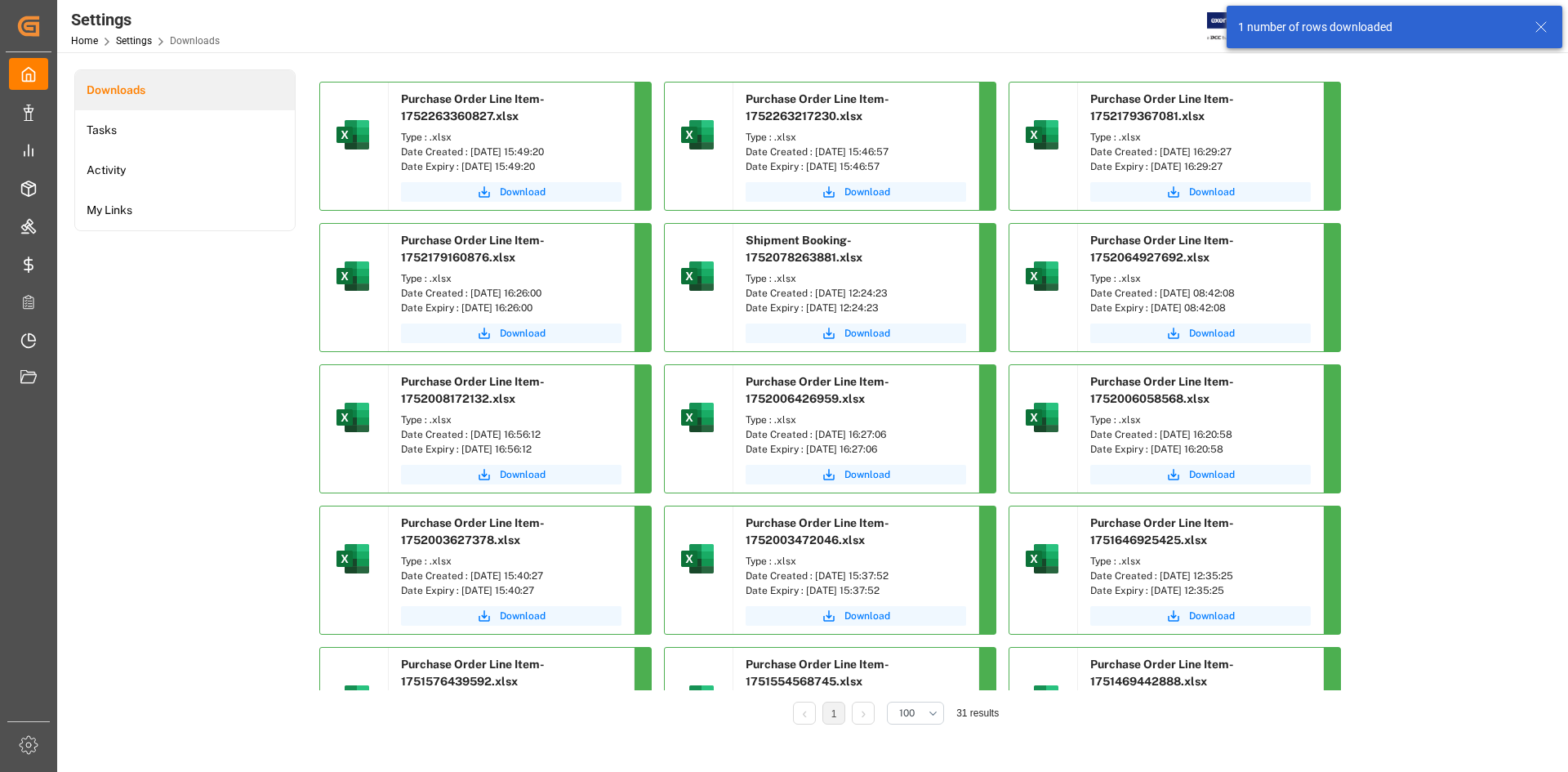 click on "Download" at bounding box center (511, 194) 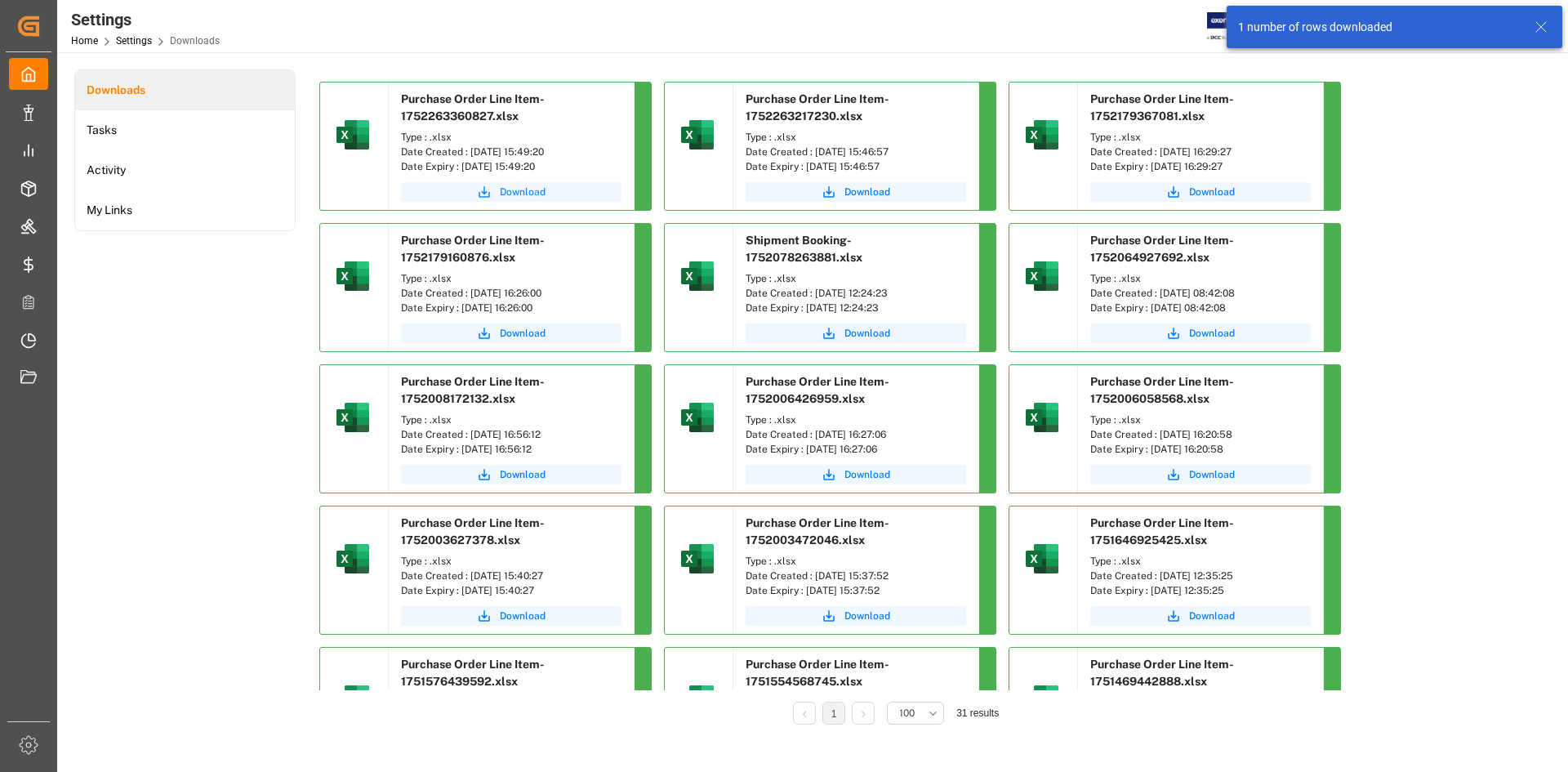 click on "Download" at bounding box center [523, 192] 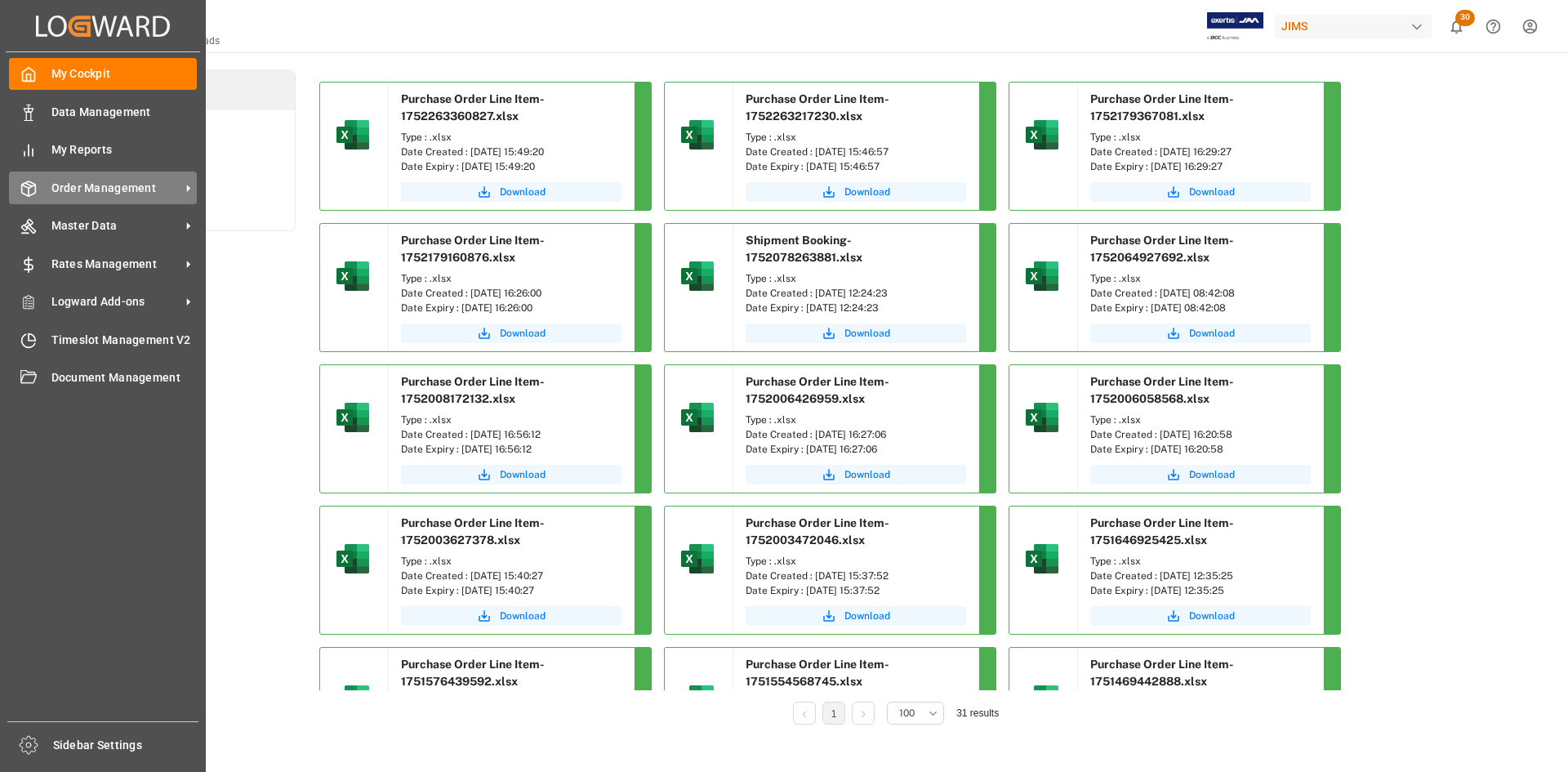 click on "Order Management" at bounding box center (116, 188) 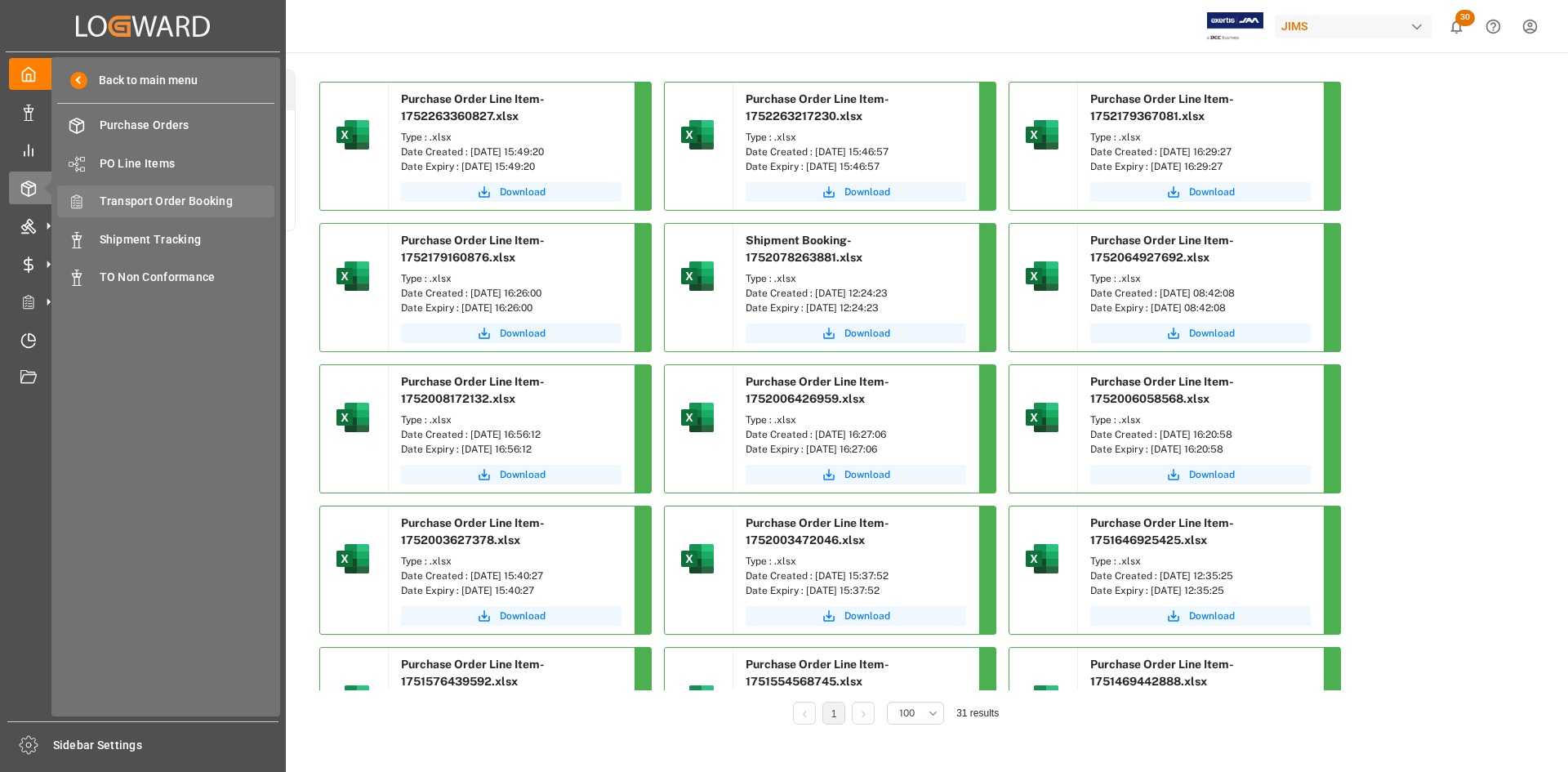 click on "Transport Order Booking" at bounding box center (187, 201) 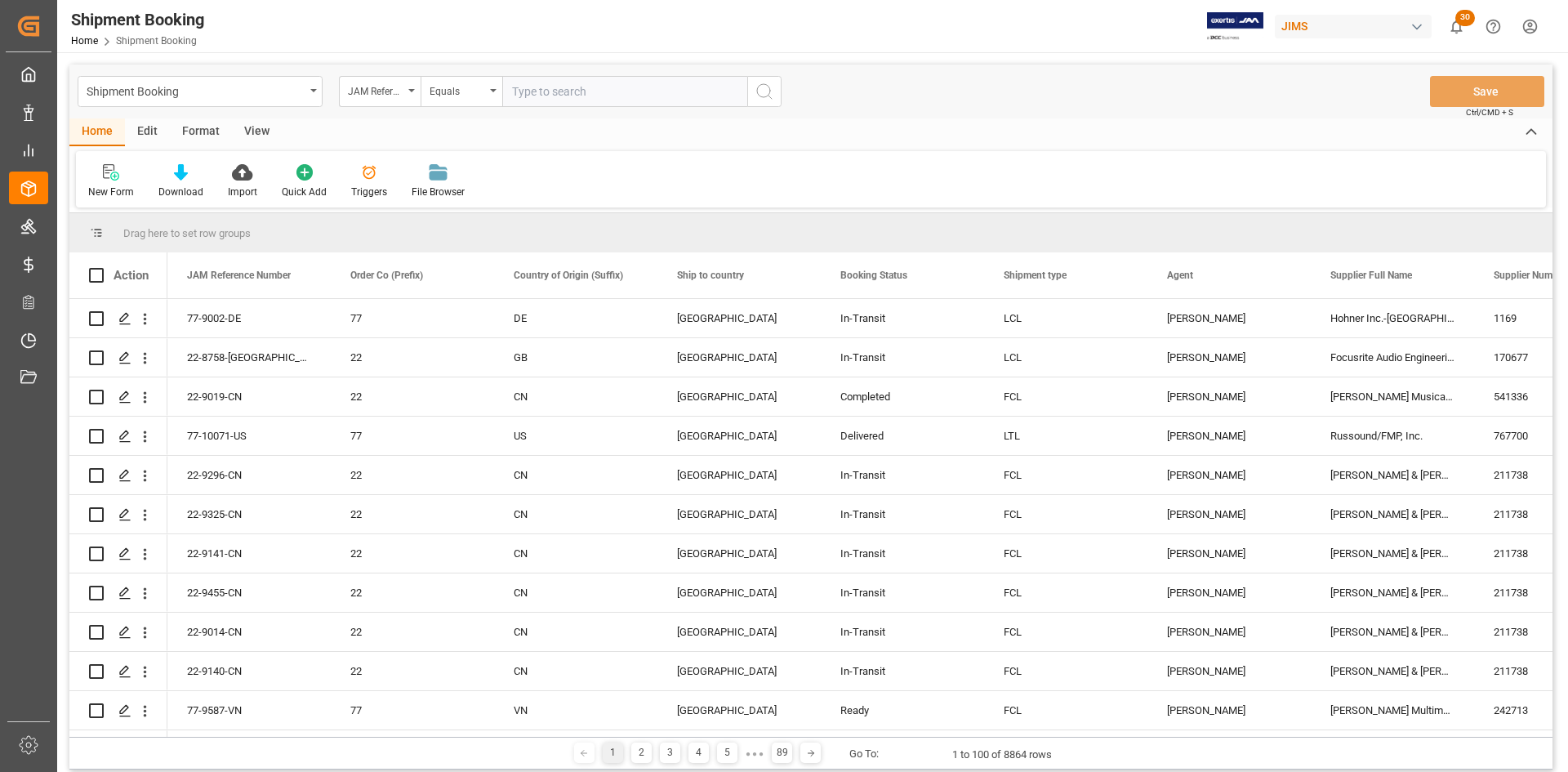 click at bounding box center (625, 91) 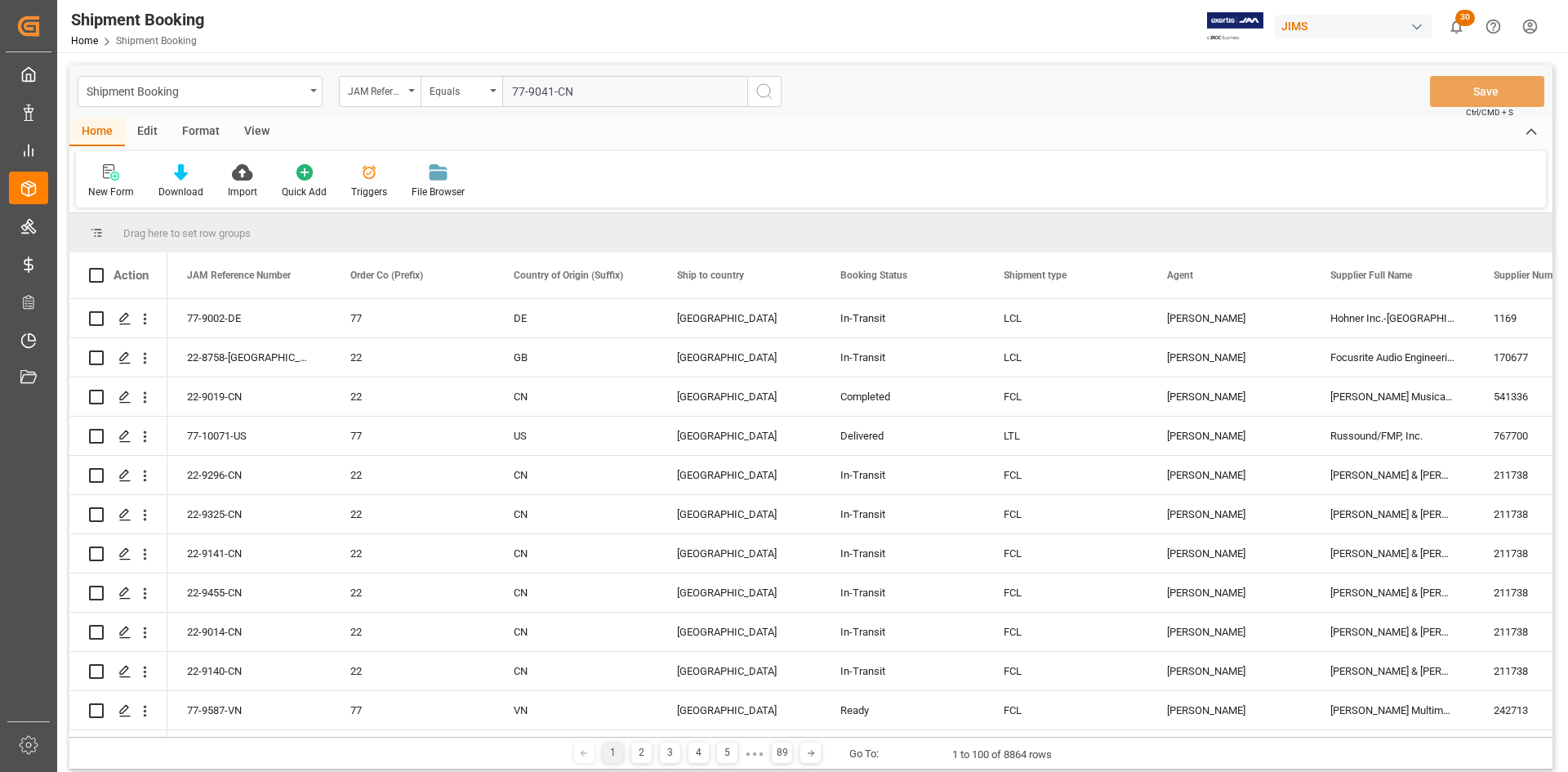 type on "77-9041-CN" 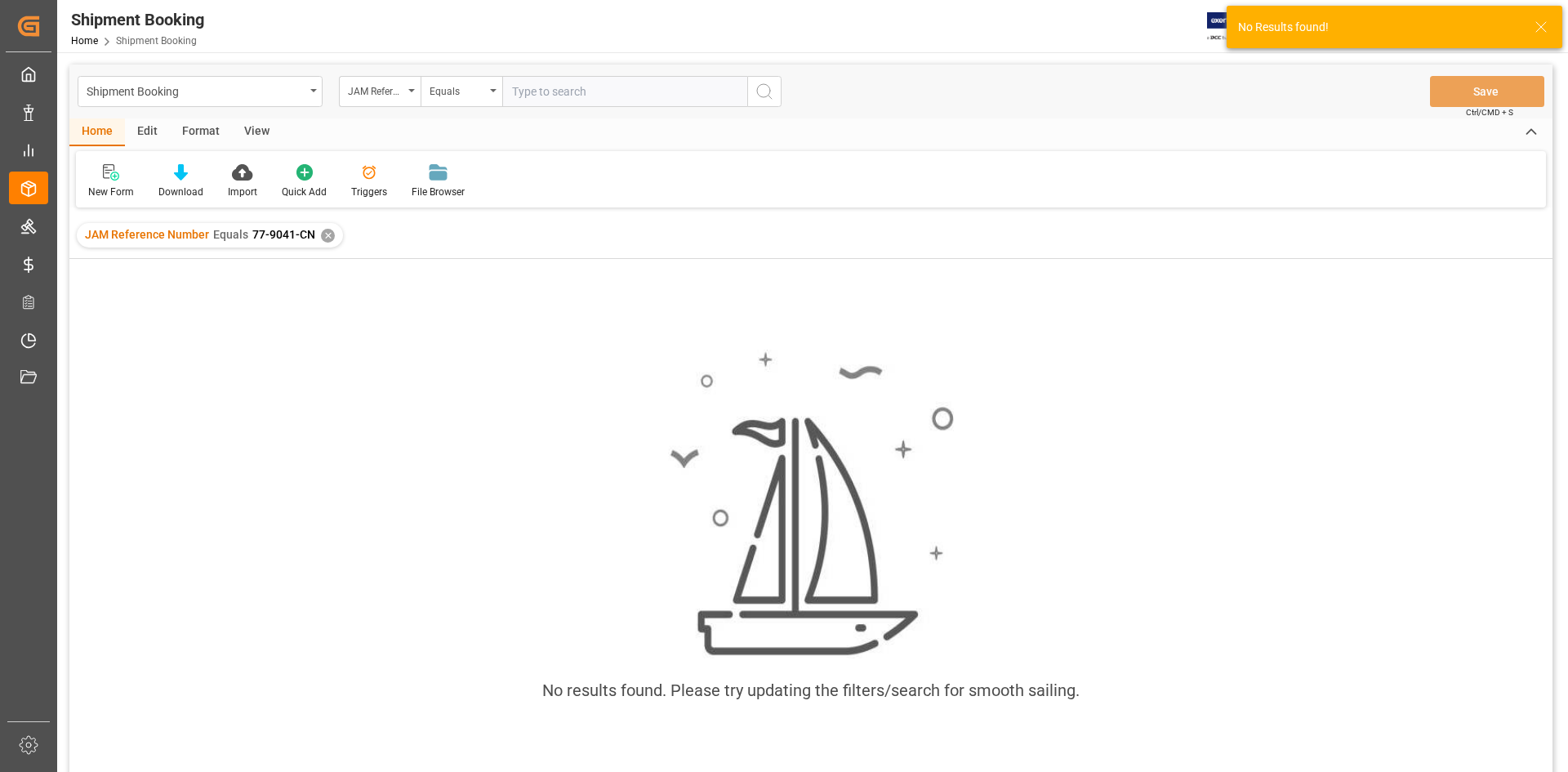 click on "JAM Reference Number Equals  77-9041-CN ✕" at bounding box center [210, 235] 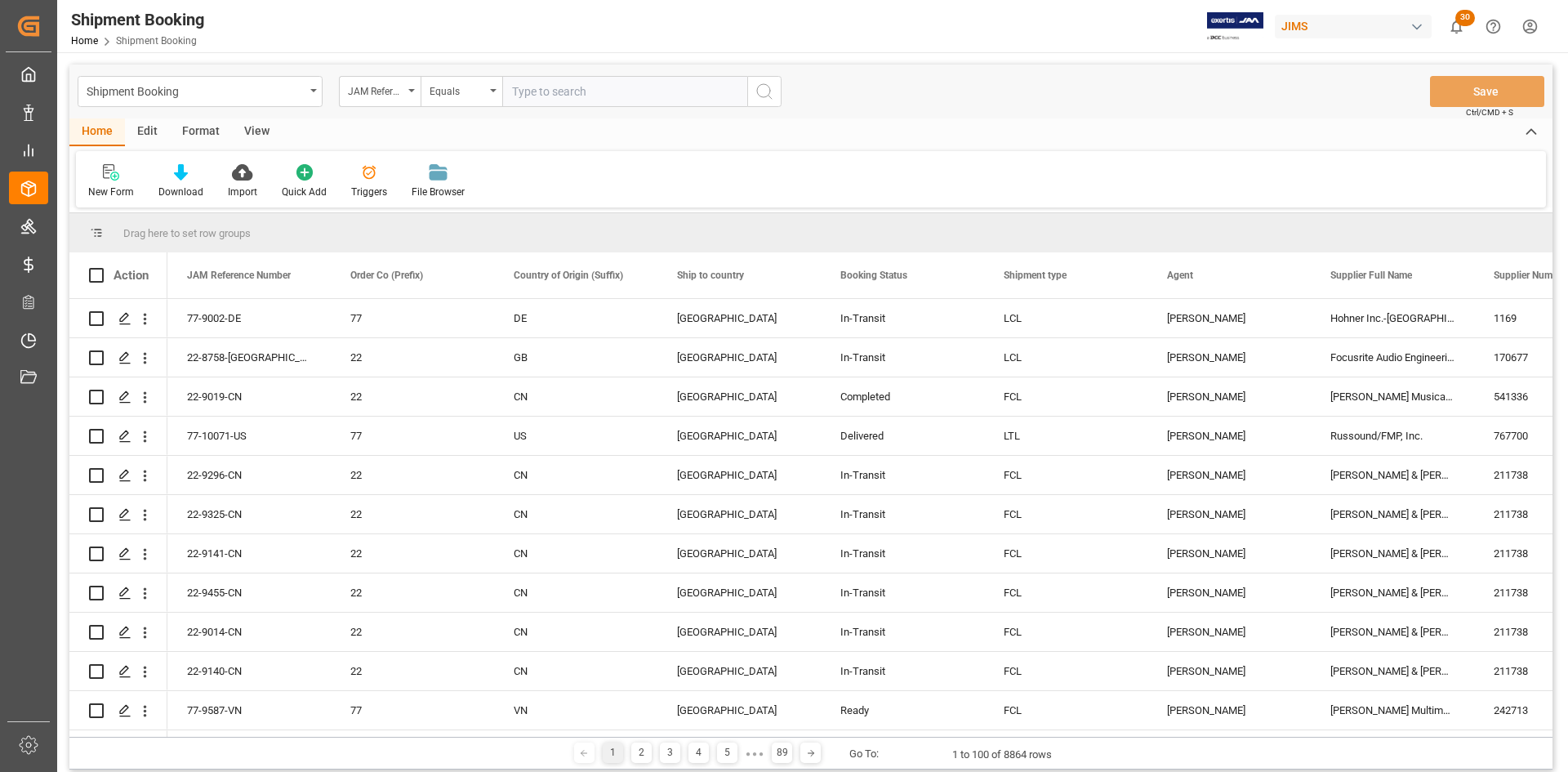 paste on "77-9041-CN" 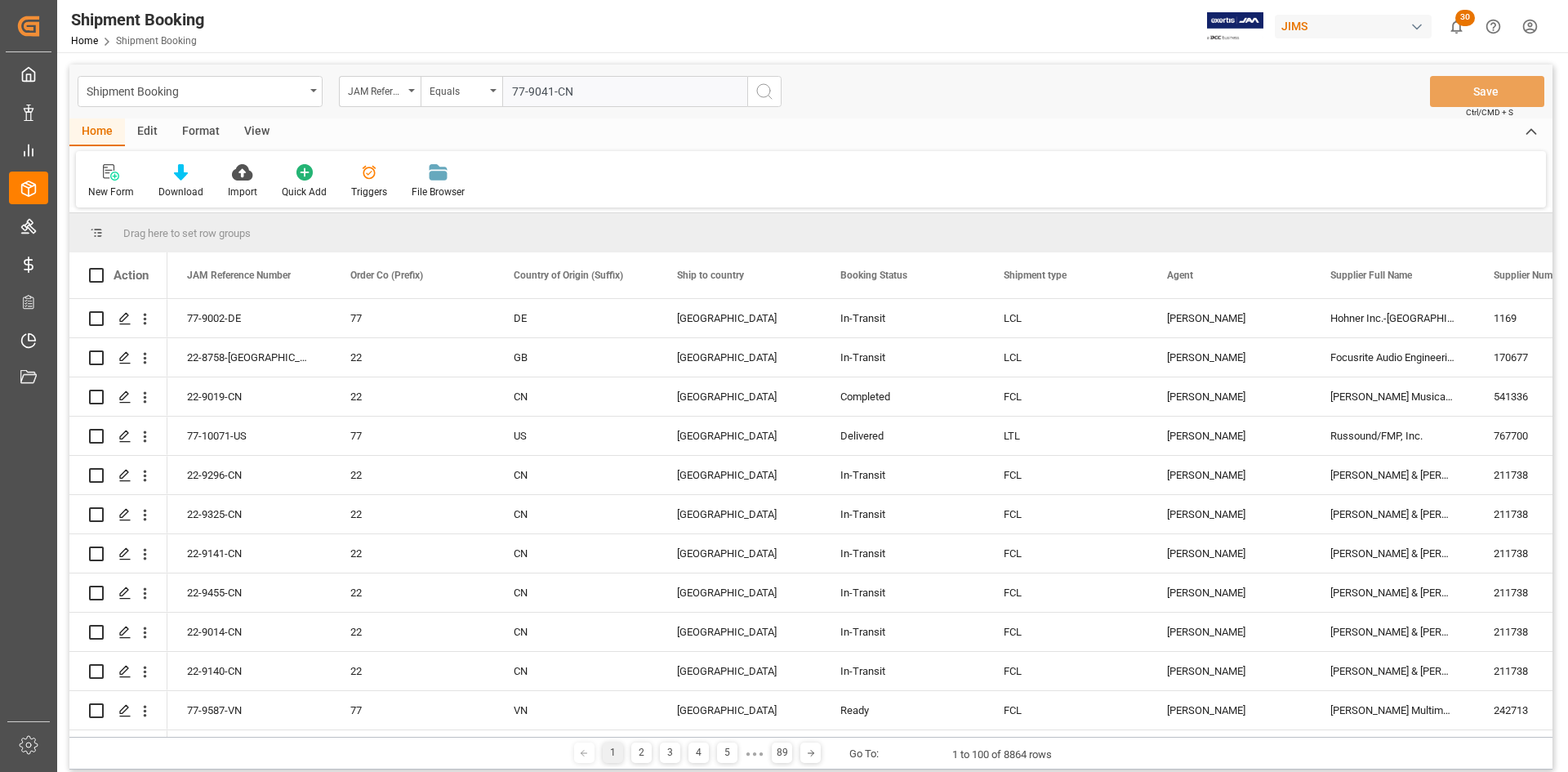 click on "77-9041-CN" at bounding box center [625, 91] 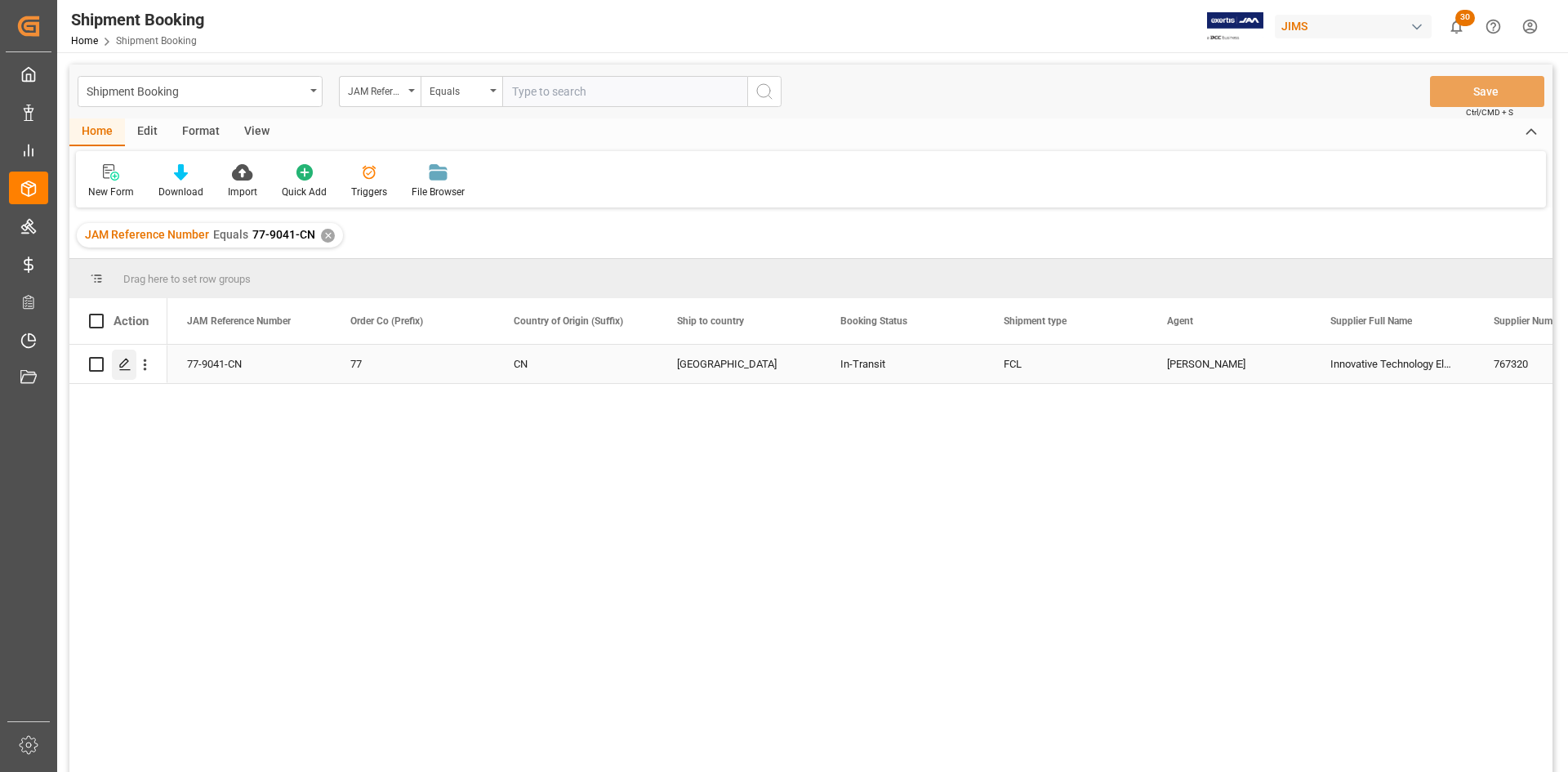 click 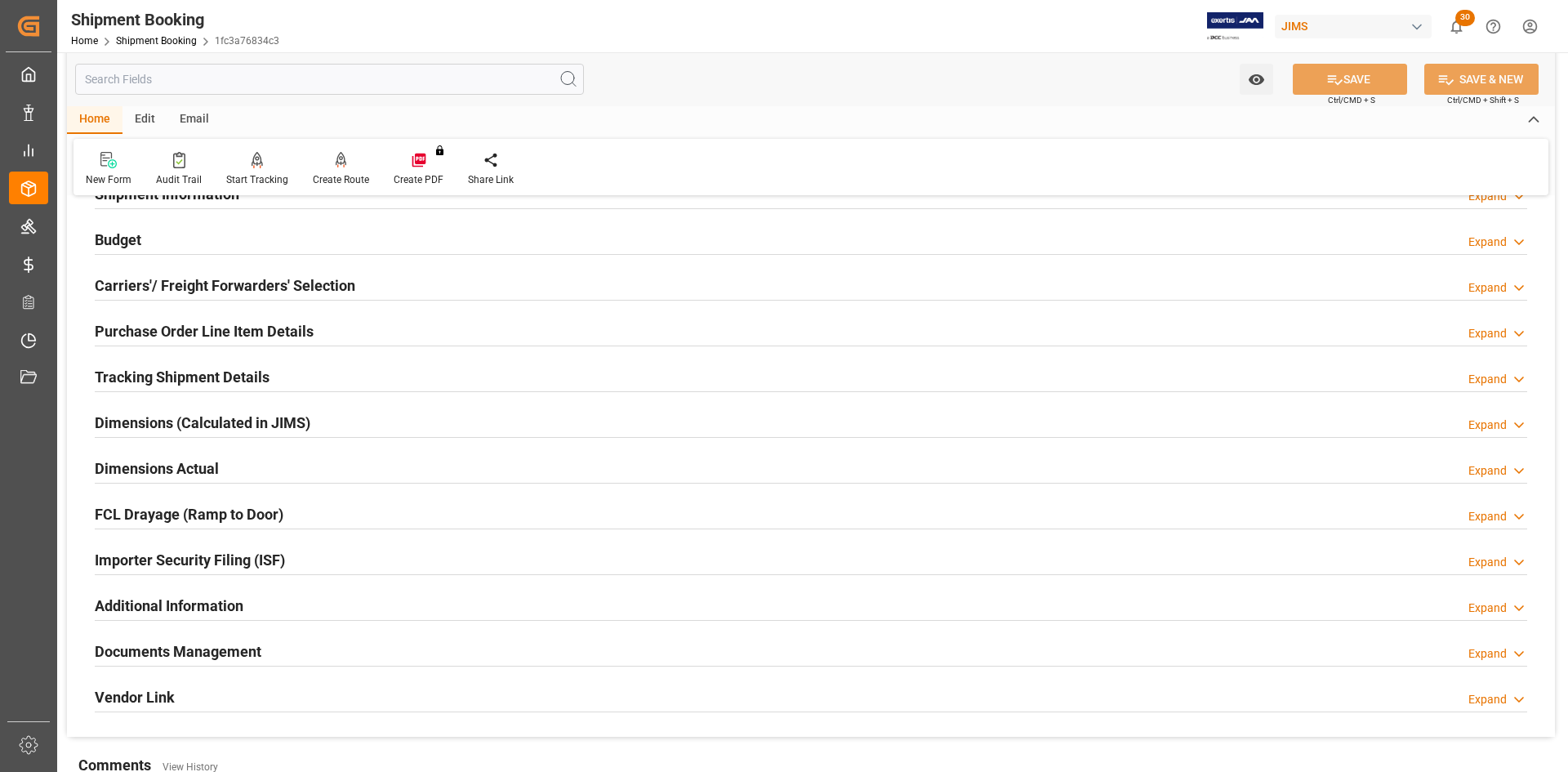scroll, scrollTop: 163, scrollLeft: 0, axis: vertical 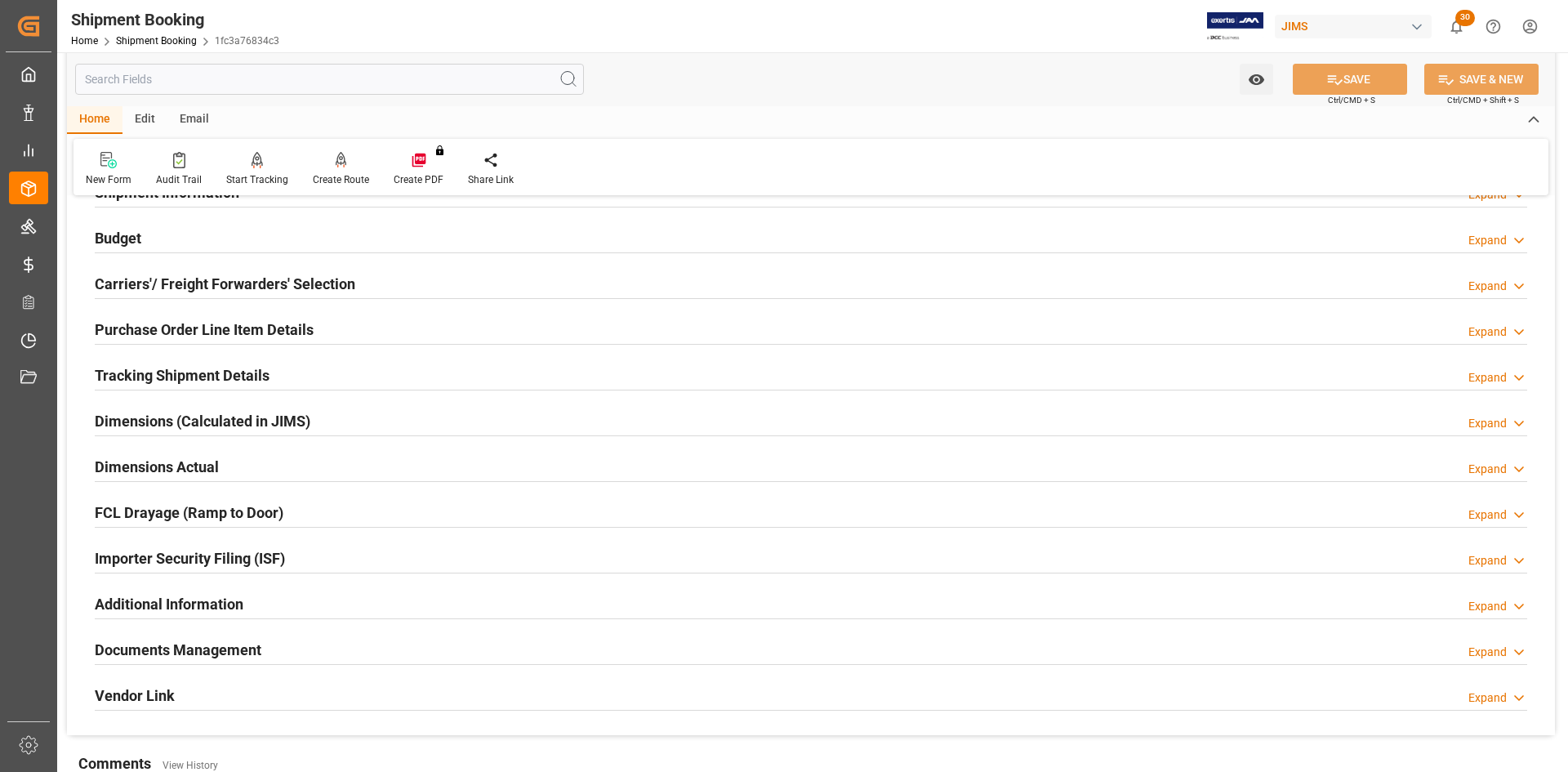 click on "Tracking Shipment Details" at bounding box center (182, 375) 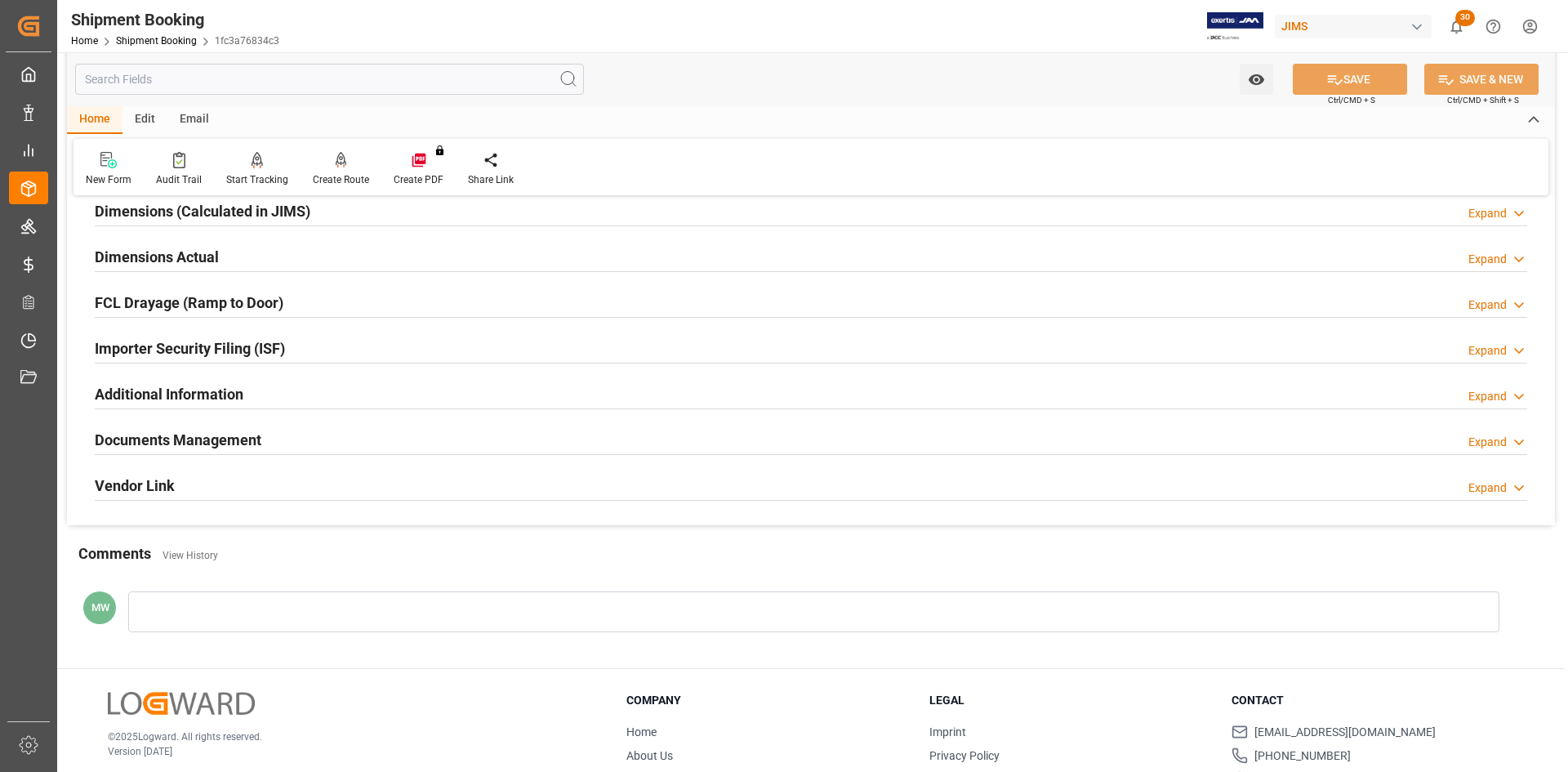 scroll, scrollTop: 628, scrollLeft: 0, axis: vertical 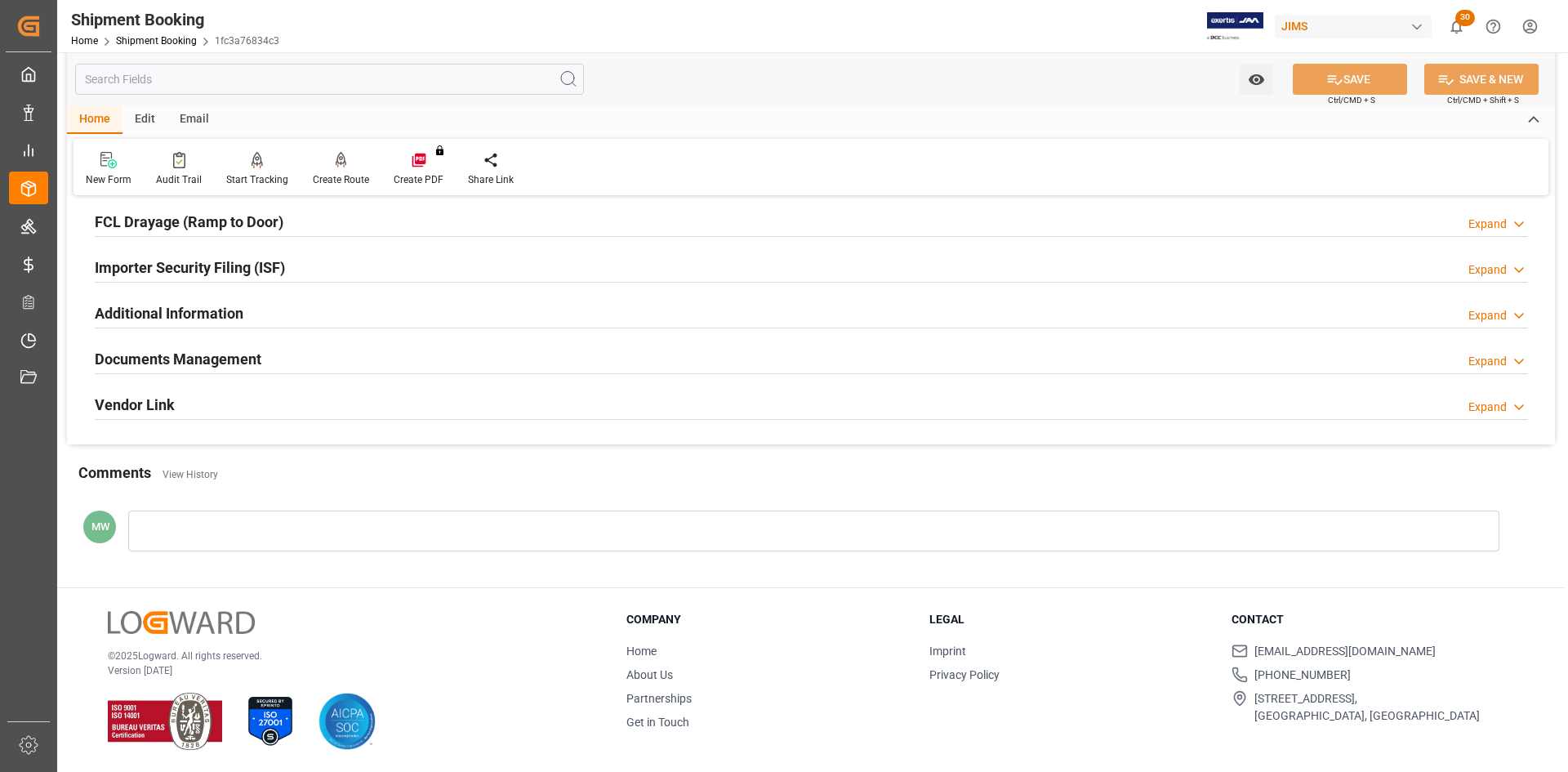 click on "Documents Management" at bounding box center (178, 359) 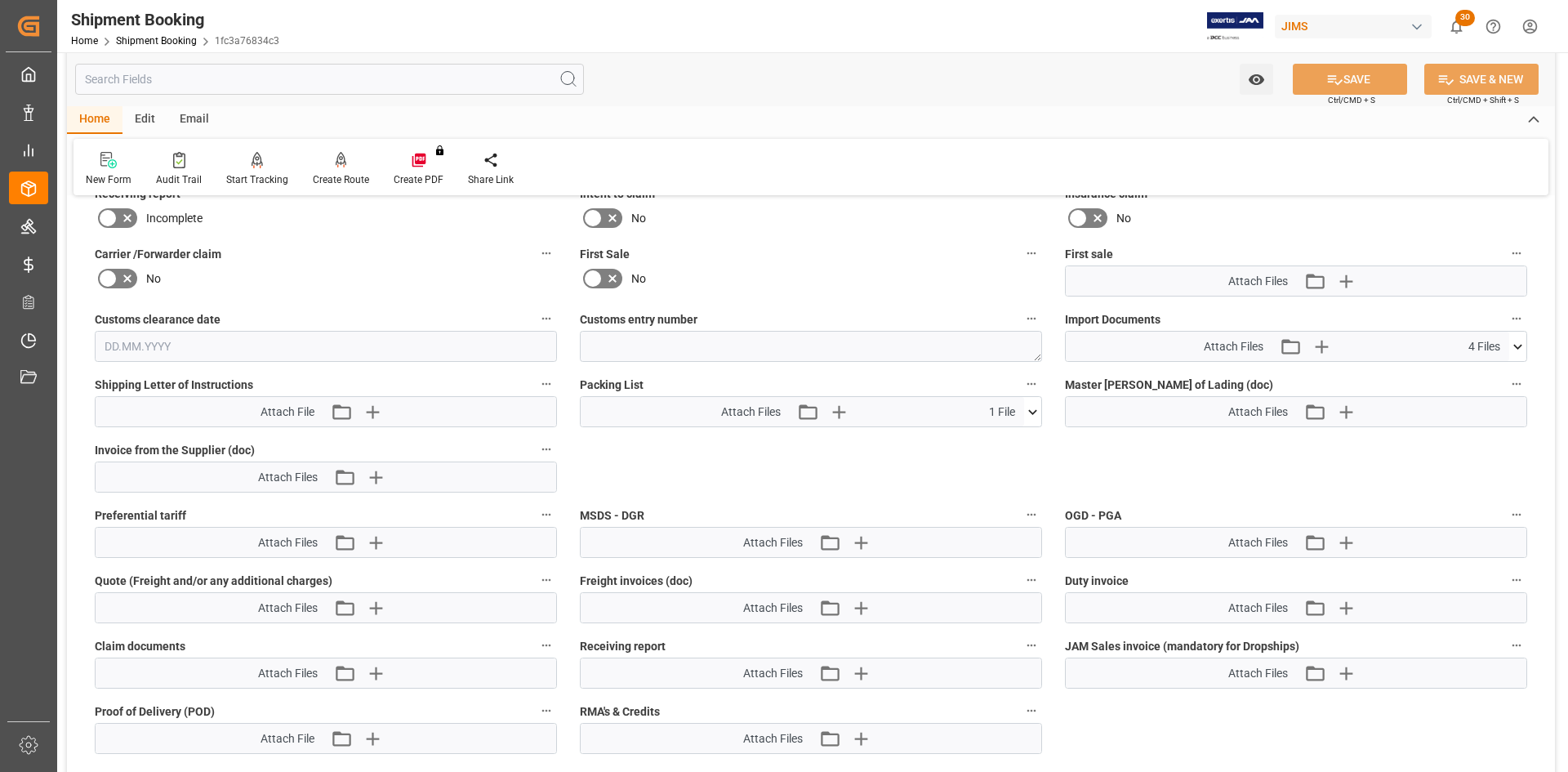scroll, scrollTop: 873, scrollLeft: 0, axis: vertical 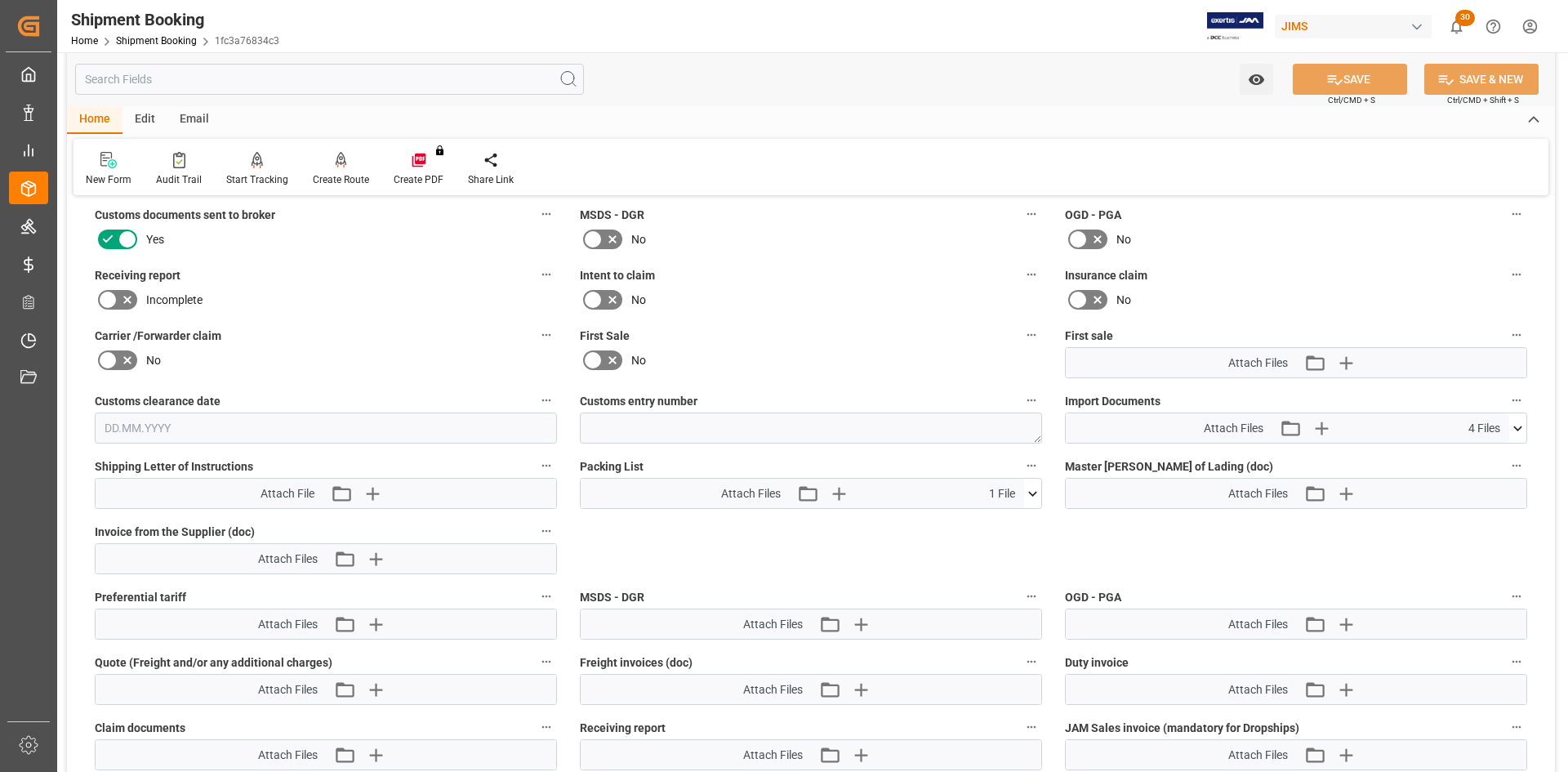 click 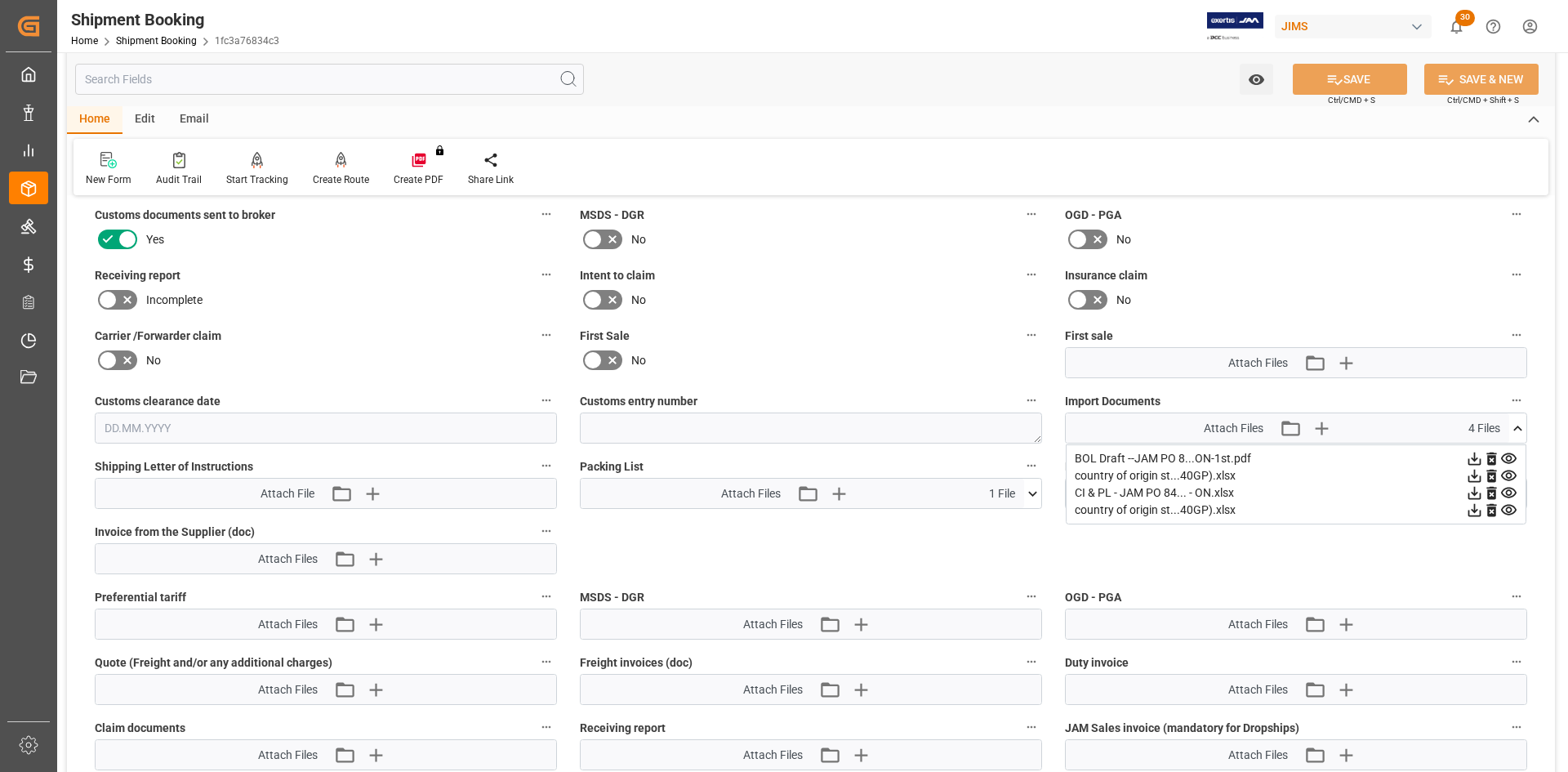 click on "BOL Draft --JAM PO 8...ON-1st.pdf" at bounding box center [1296, 458] 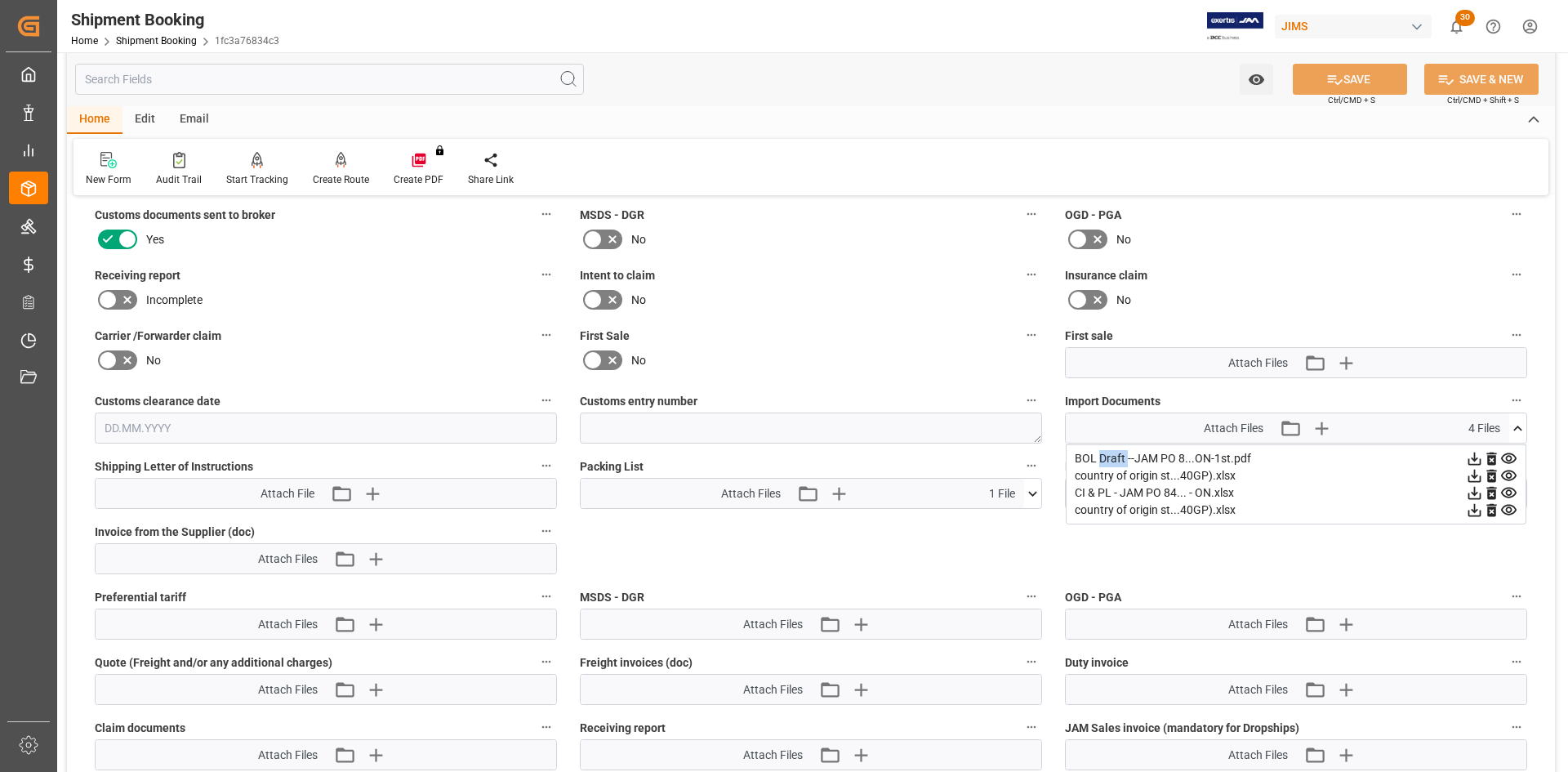 click on "BOL Draft --JAM PO 8...ON-1st.pdf" at bounding box center [1296, 458] 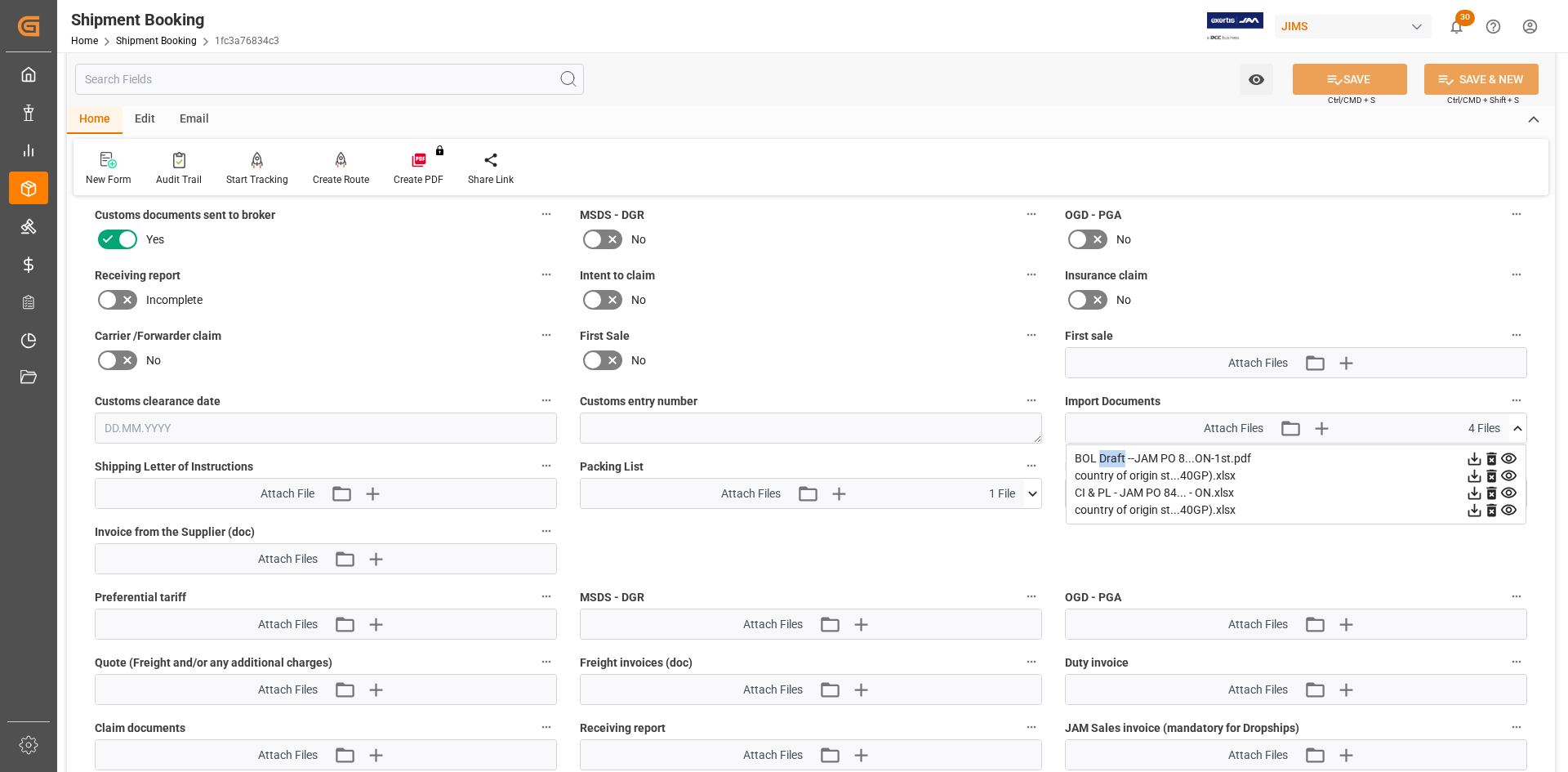 click 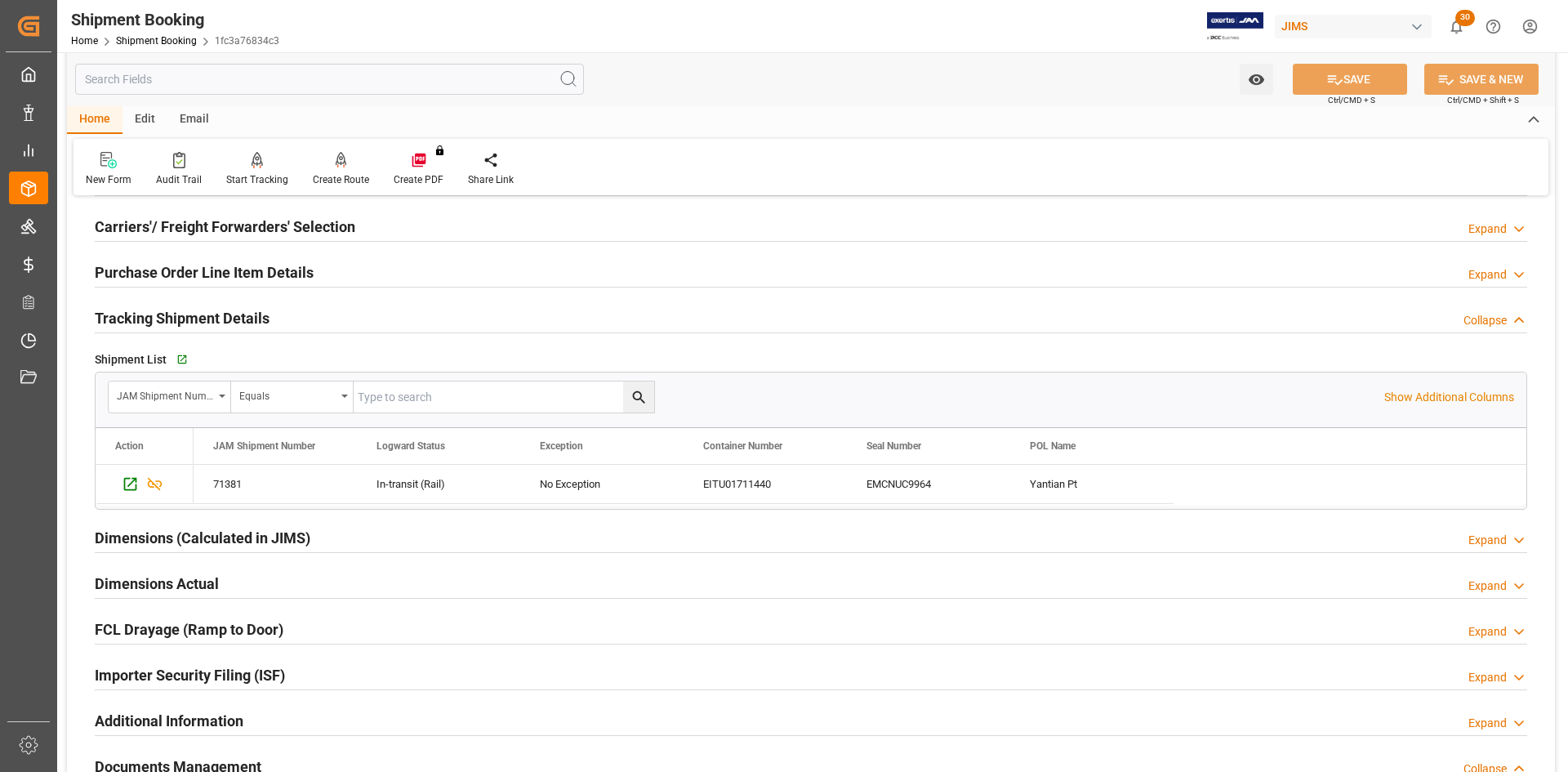 scroll, scrollTop: 220, scrollLeft: 0, axis: vertical 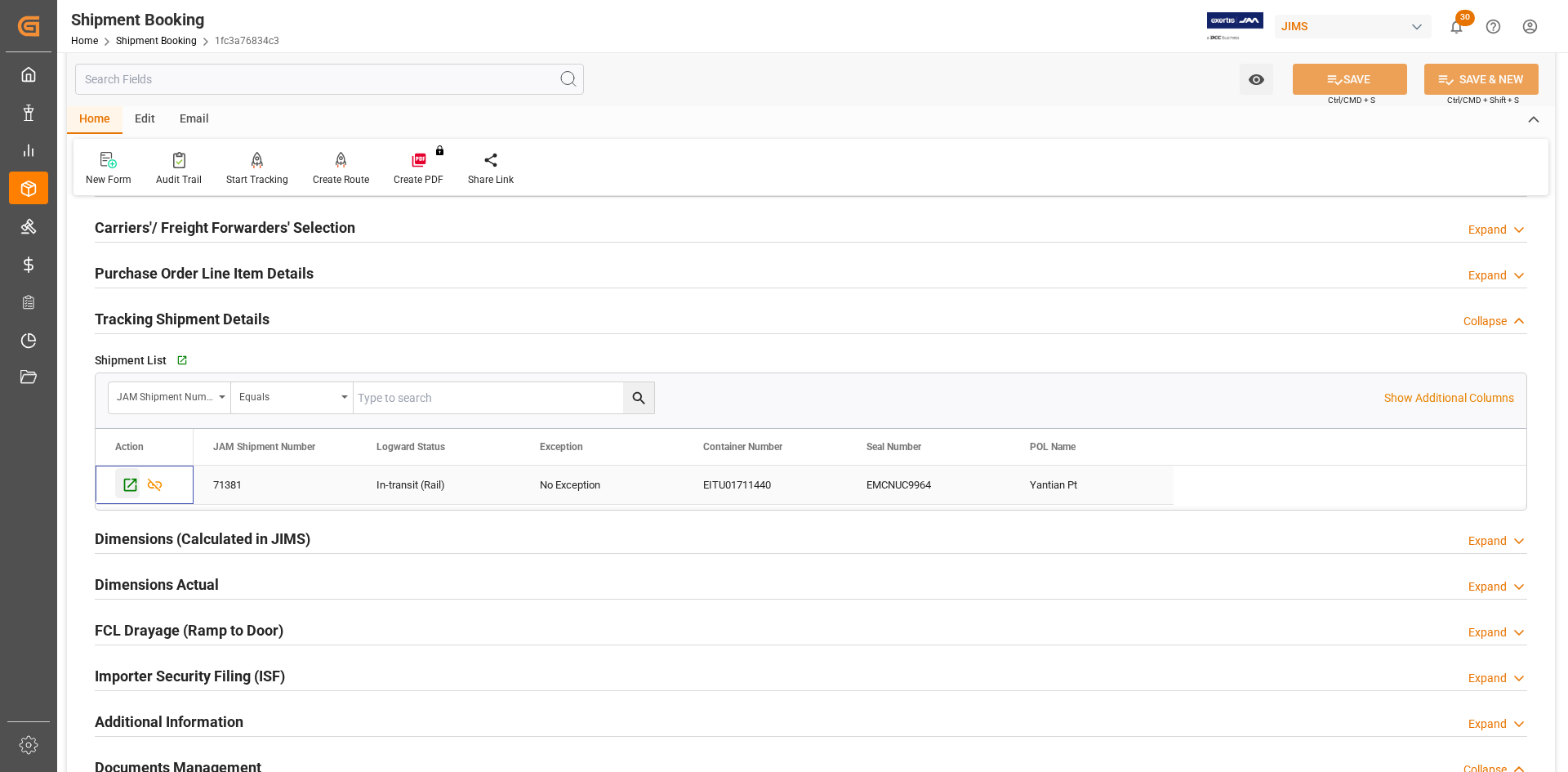 click 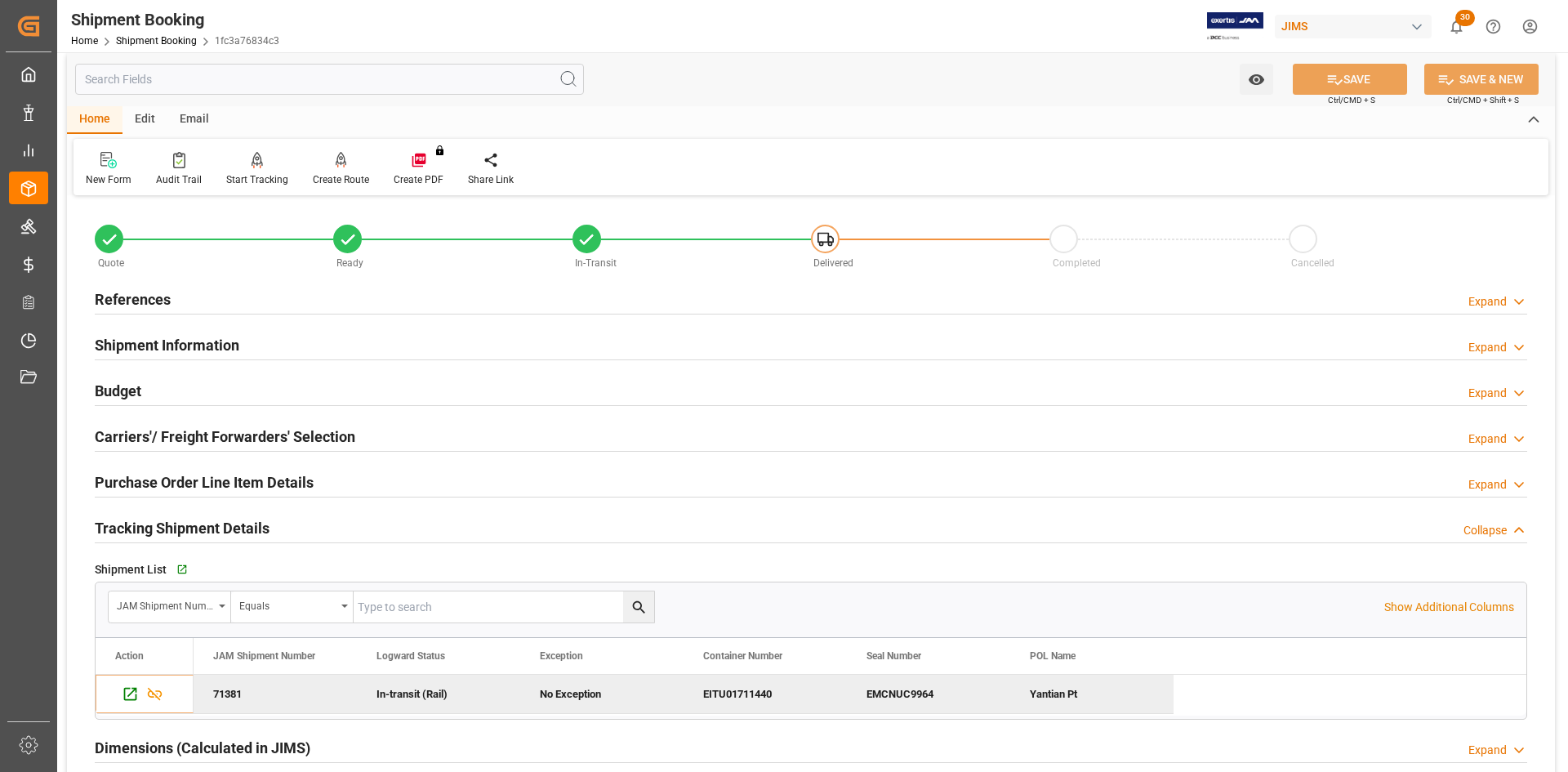 scroll, scrollTop: 0, scrollLeft: 0, axis: both 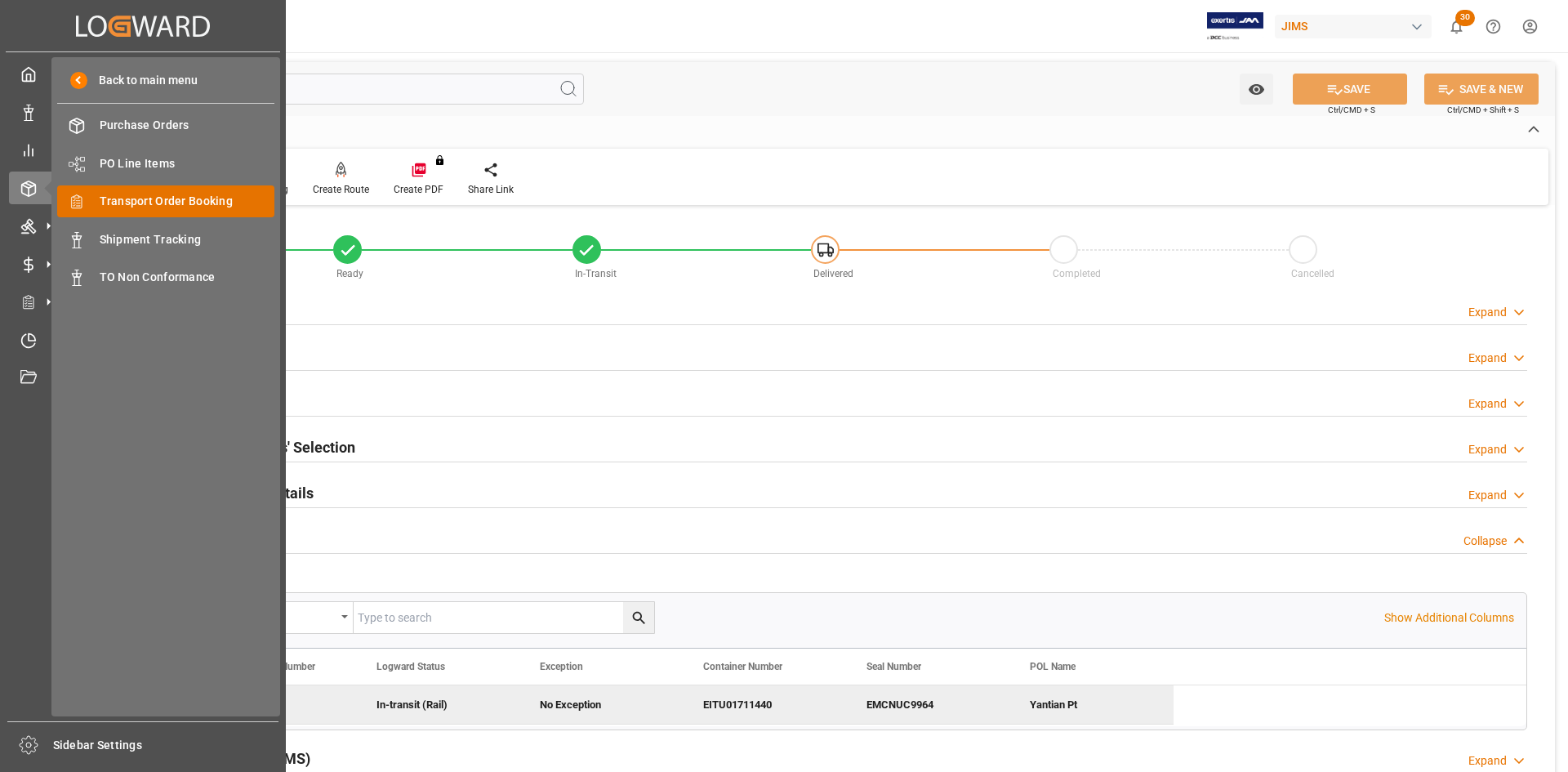 click on "Transport Order Booking" at bounding box center [187, 201] 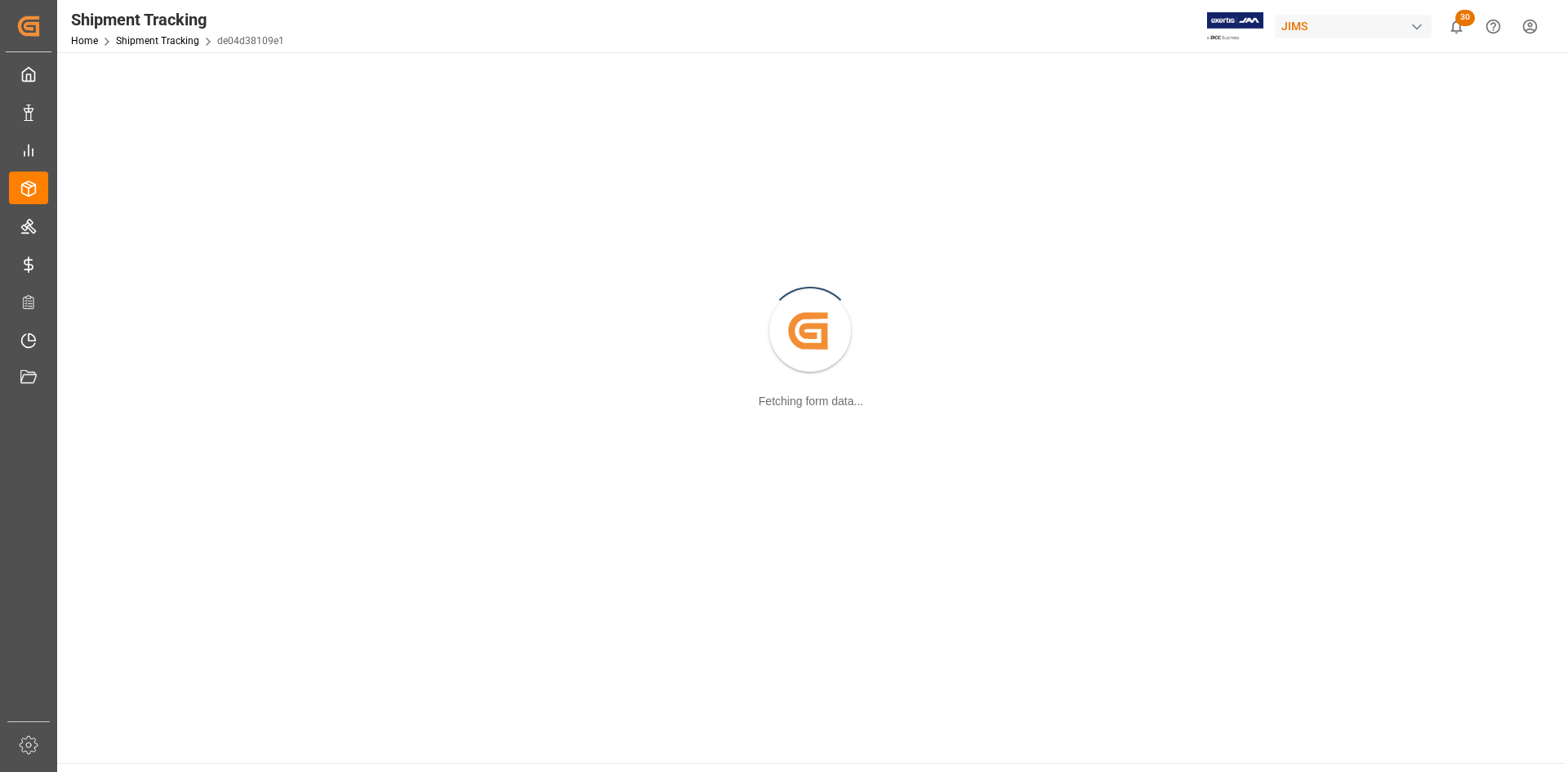 scroll, scrollTop: 0, scrollLeft: 0, axis: both 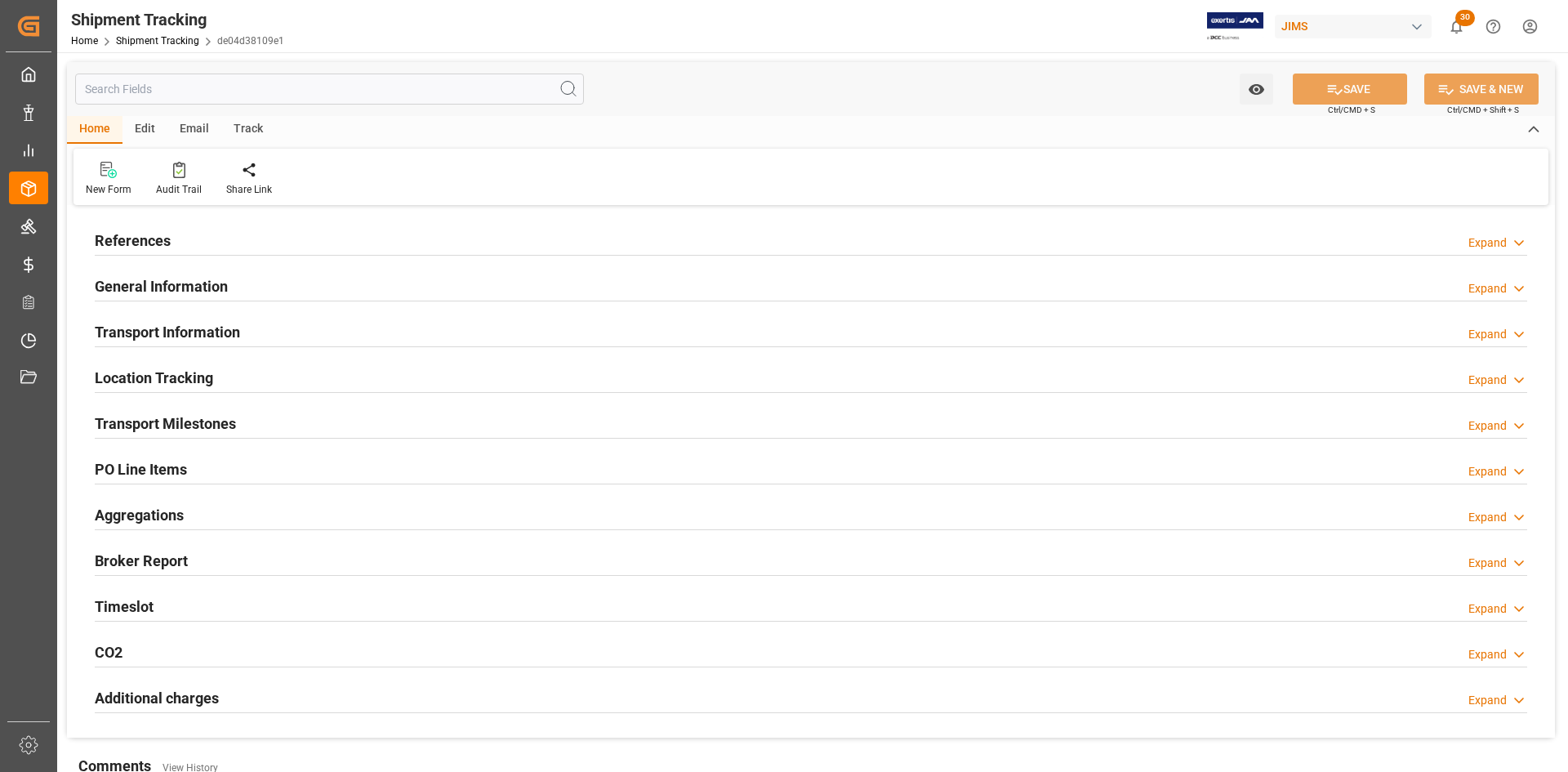 type on "9604093" 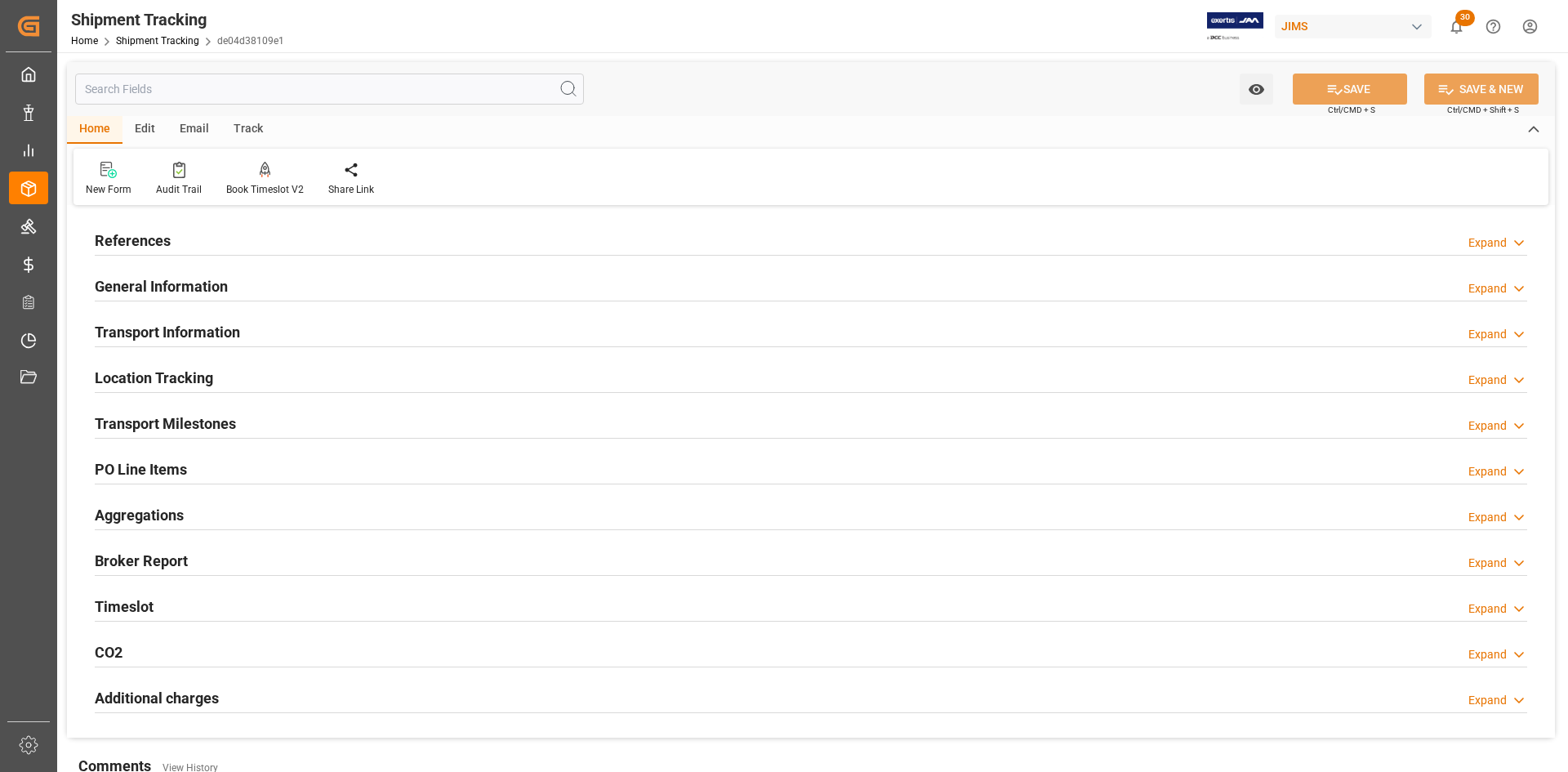 click on "General Information" at bounding box center [161, 286] 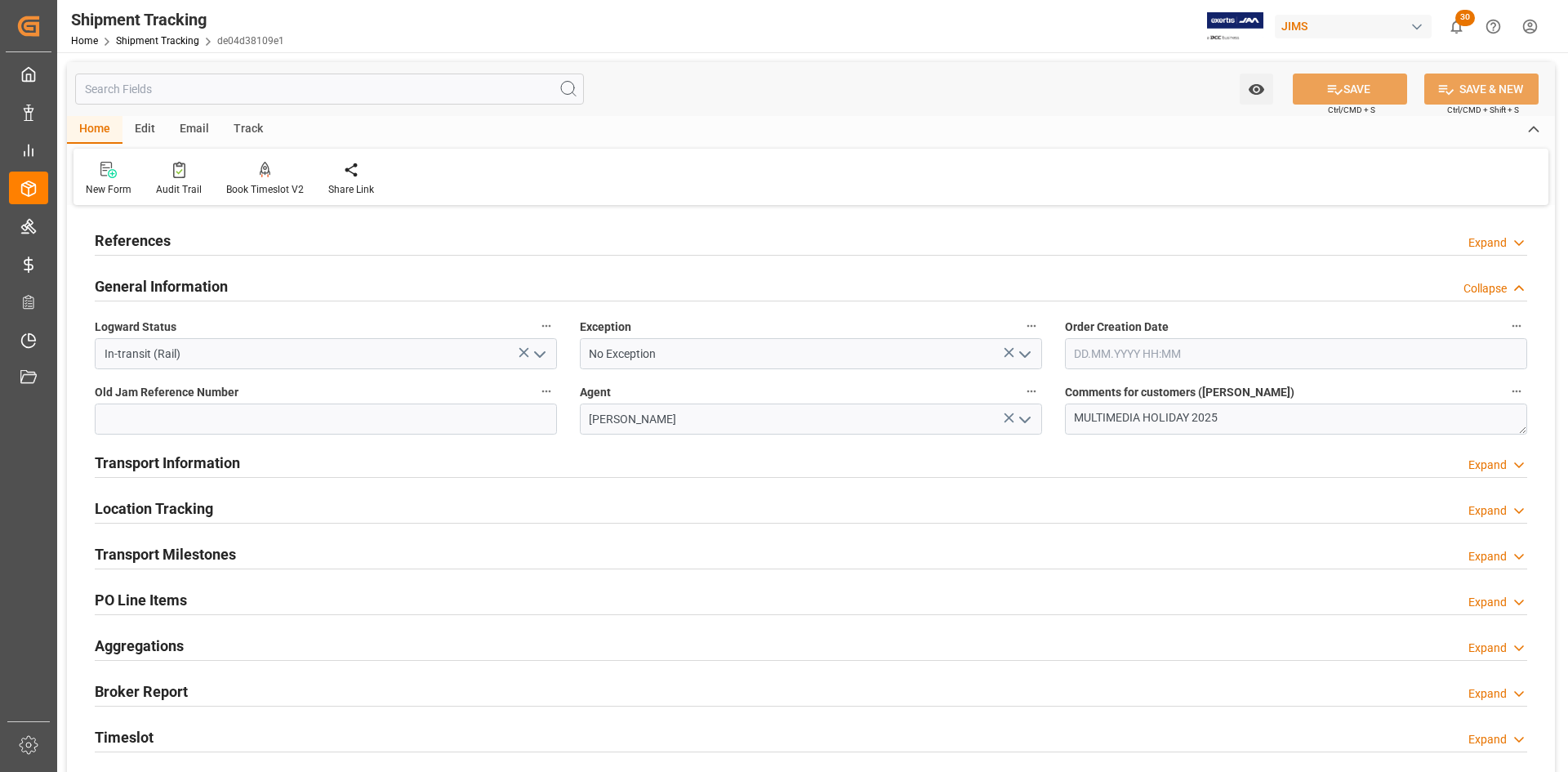 click on "Transport Information" at bounding box center [167, 462] 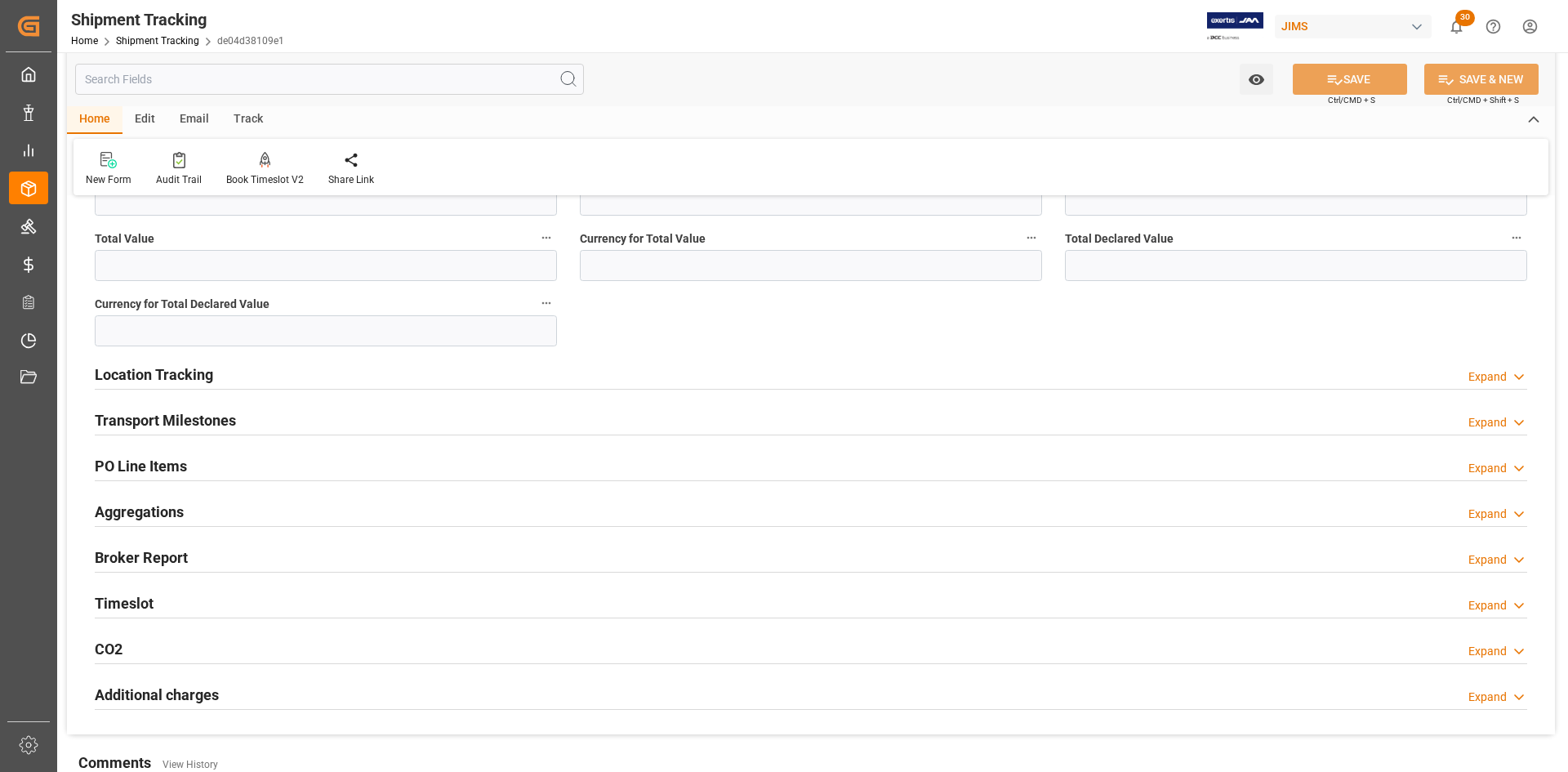 scroll, scrollTop: 817, scrollLeft: 0, axis: vertical 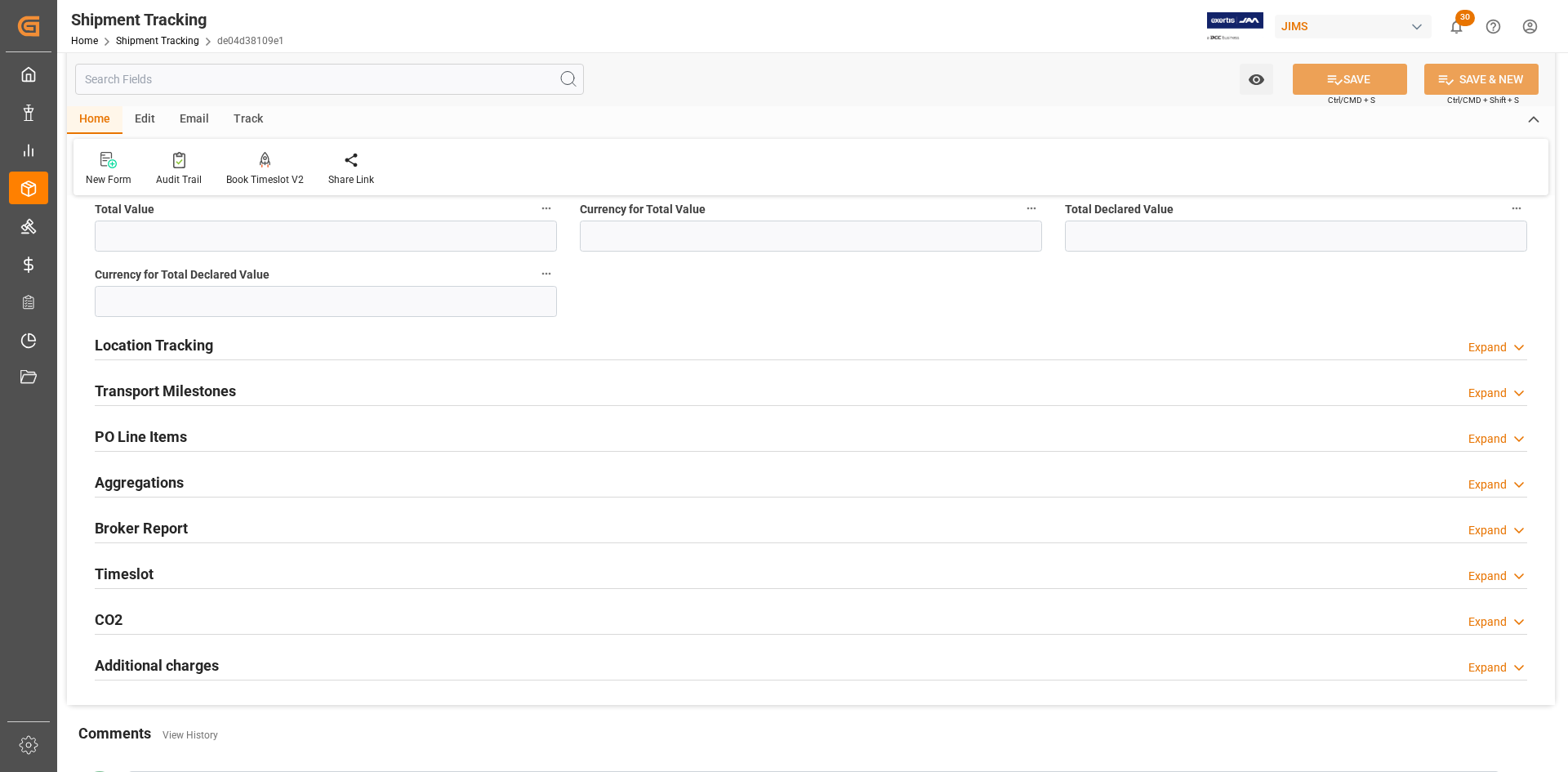 click on "Transport Milestones" at bounding box center [165, 390] 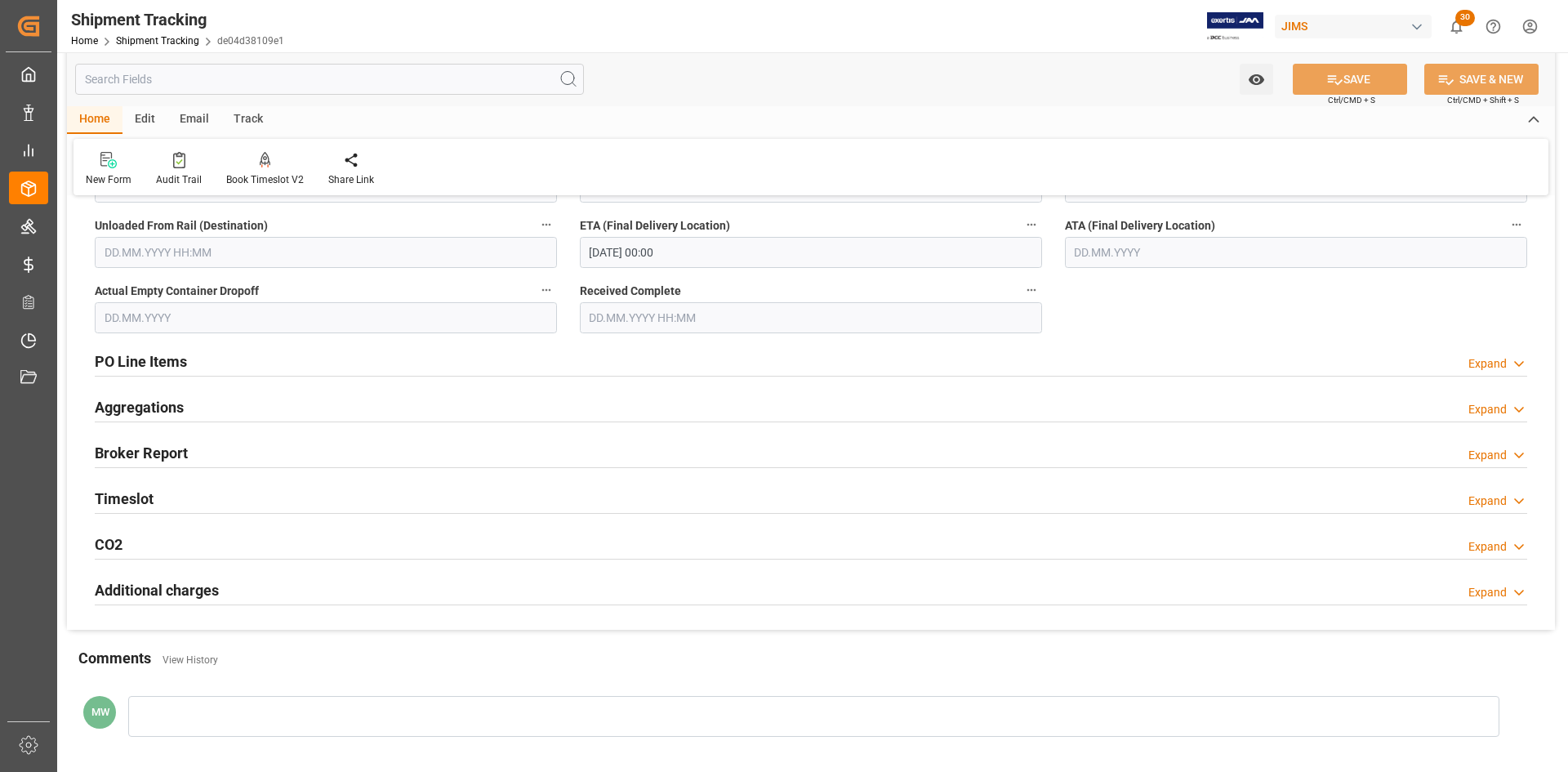 scroll, scrollTop: 1389, scrollLeft: 0, axis: vertical 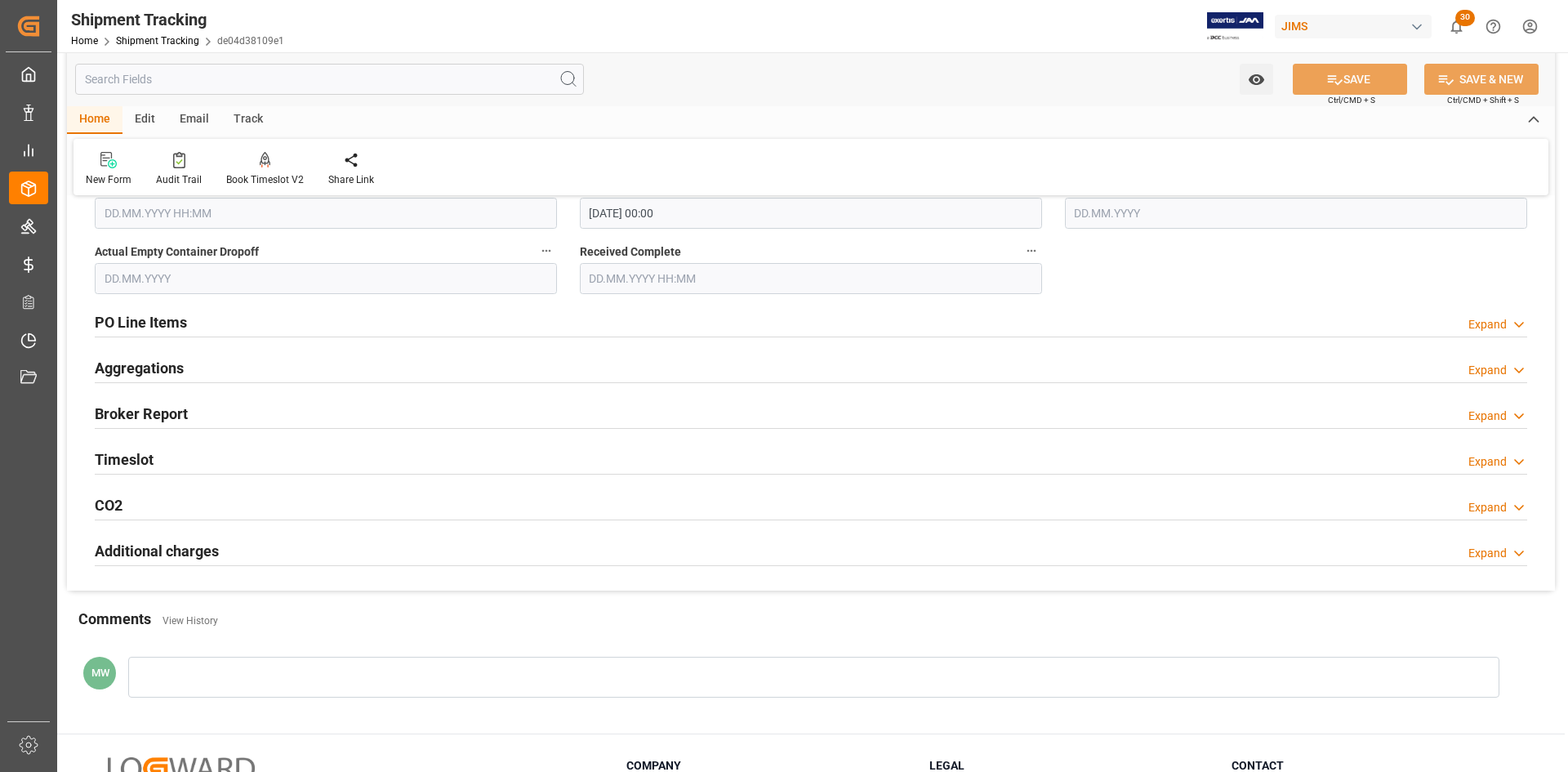 click on "Broker Report" at bounding box center (141, 413) 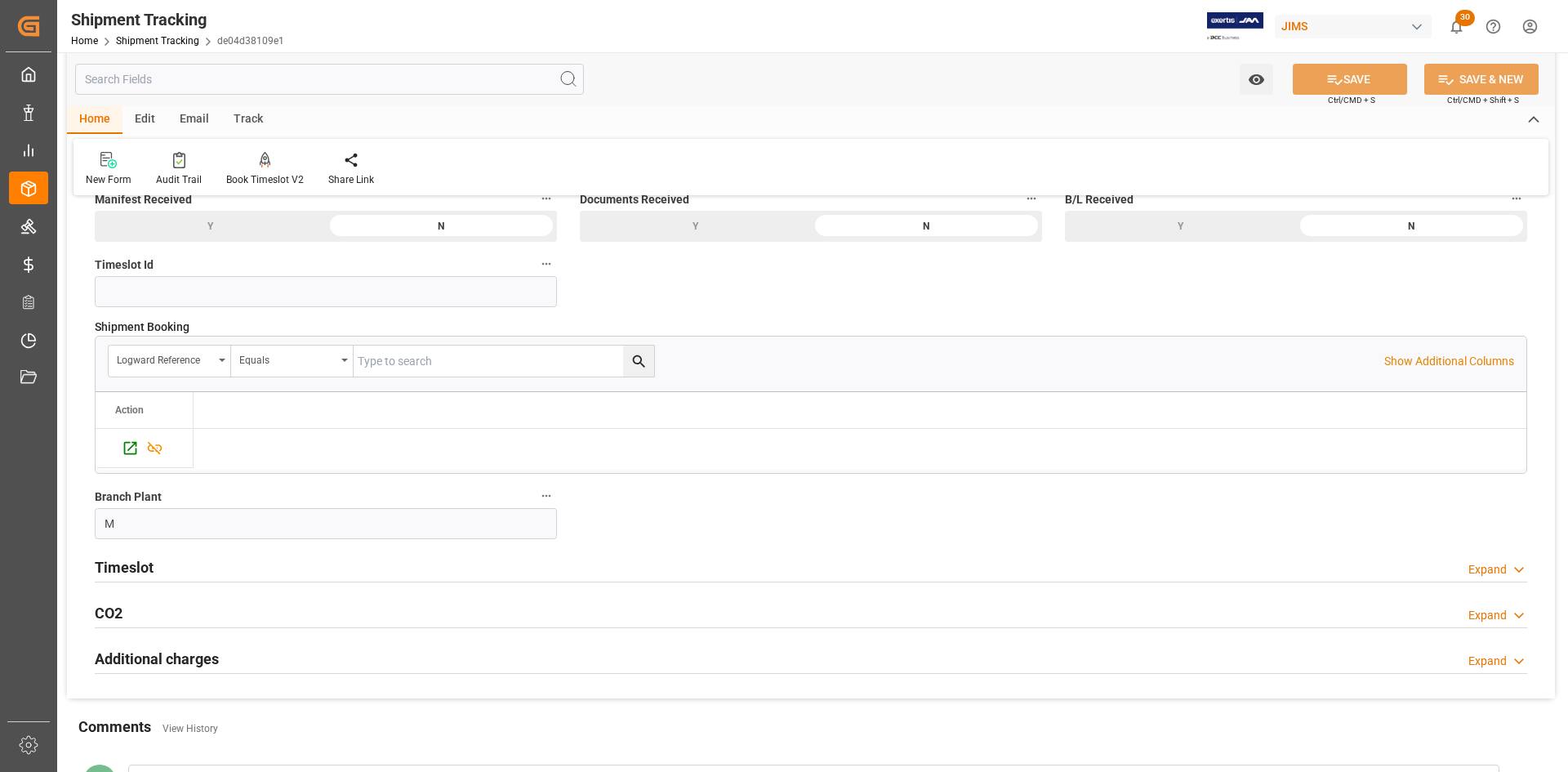 scroll, scrollTop: 1470, scrollLeft: 0, axis: vertical 